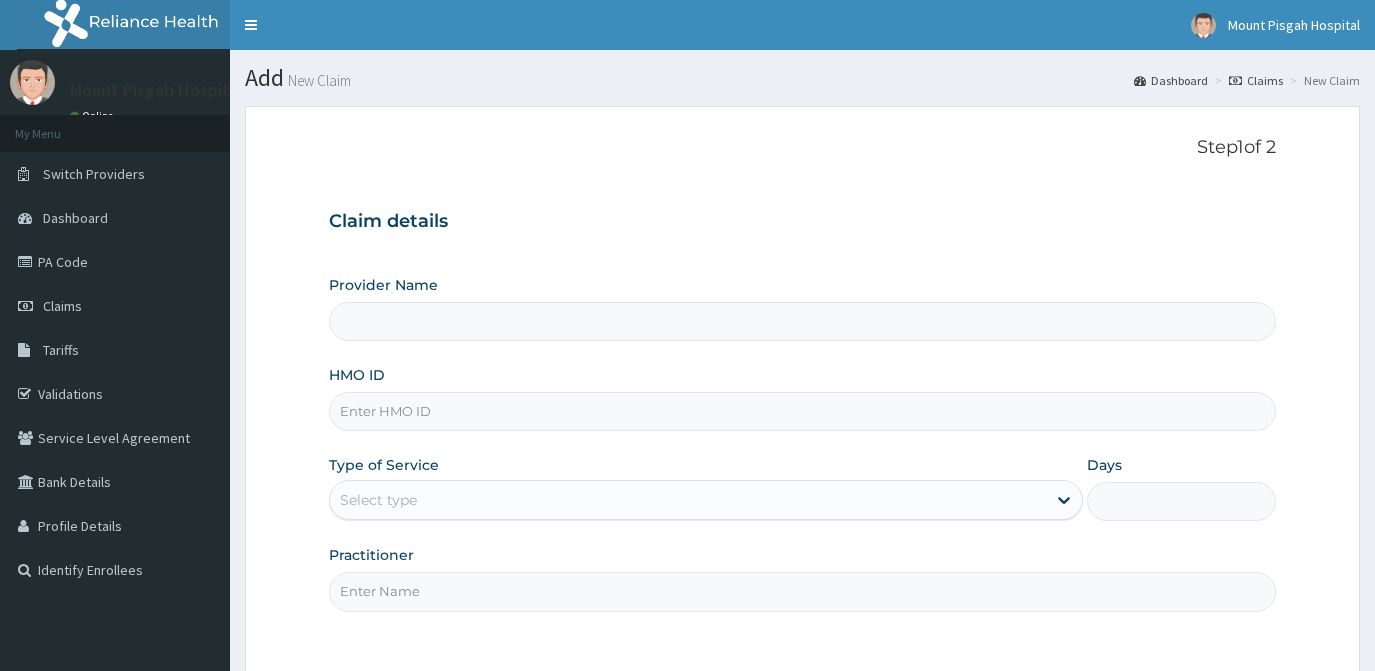 scroll, scrollTop: 0, scrollLeft: 0, axis: both 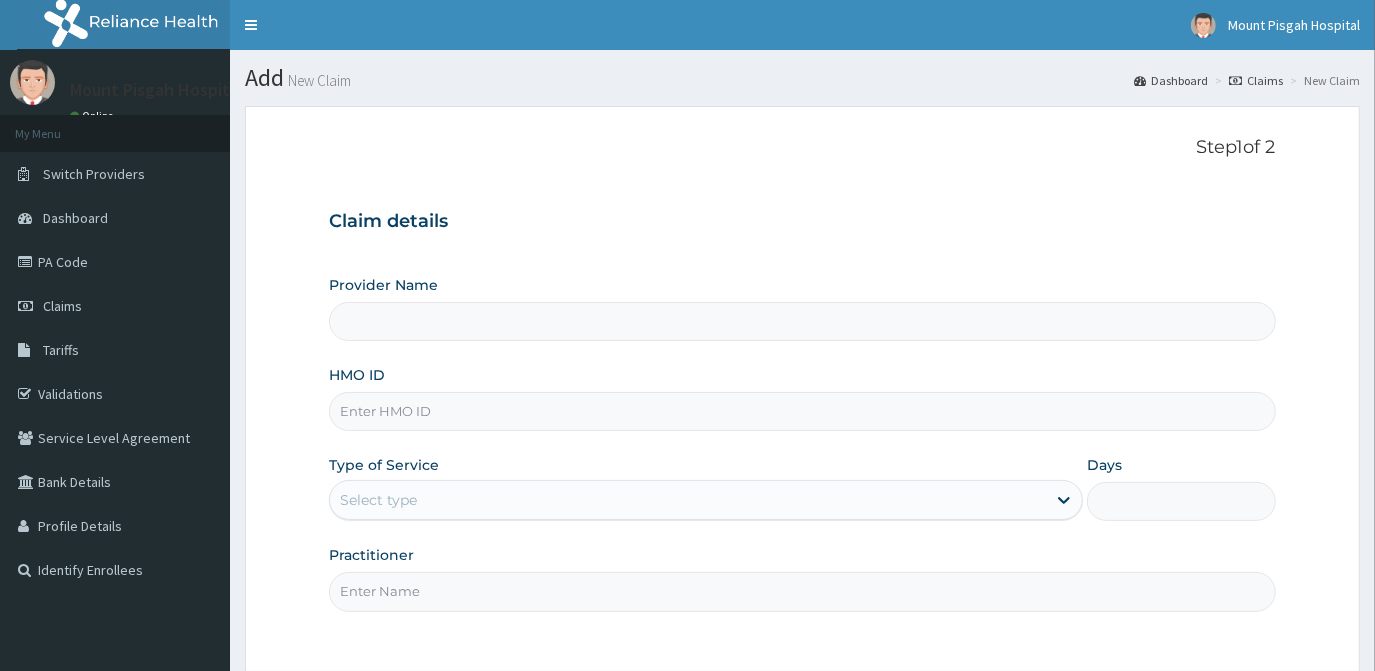 click on "HMO ID" at bounding box center (802, 411) 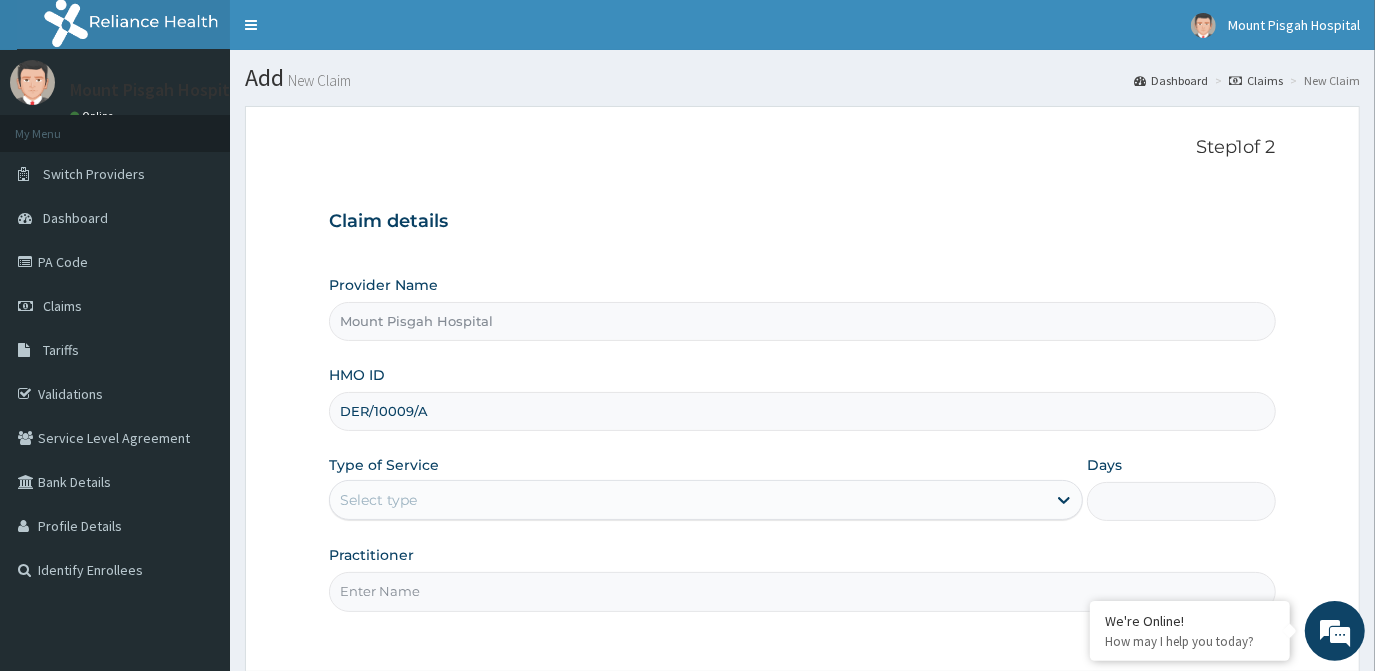 type on "DER/10009/A" 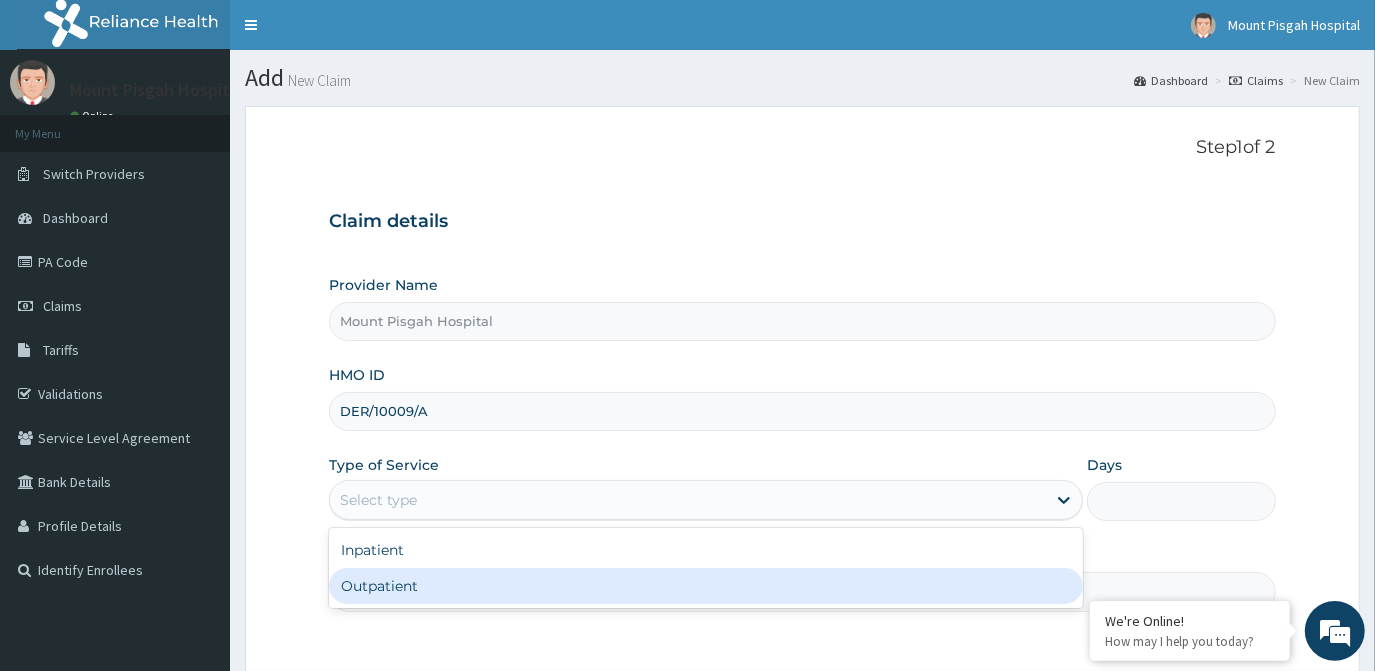 click on "Inpatient Outpatient" at bounding box center [706, 568] 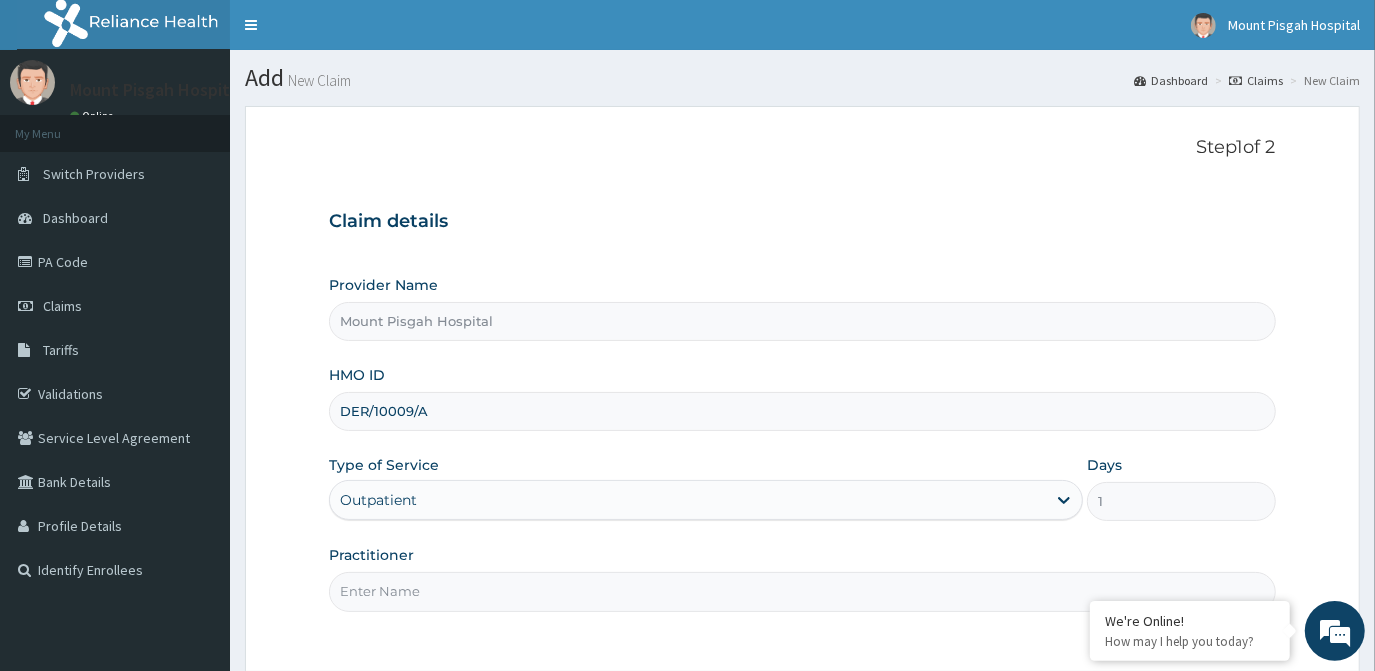click on "Practitioner" at bounding box center [802, 591] 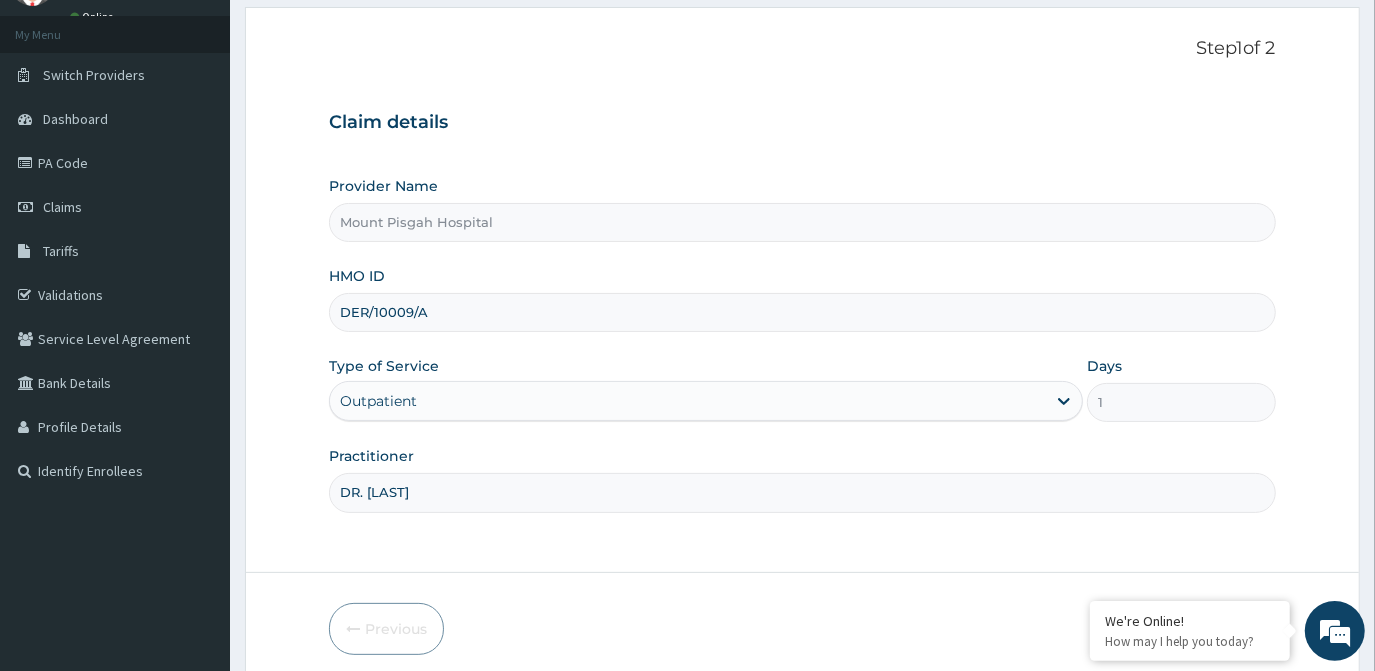 scroll, scrollTop: 178, scrollLeft: 0, axis: vertical 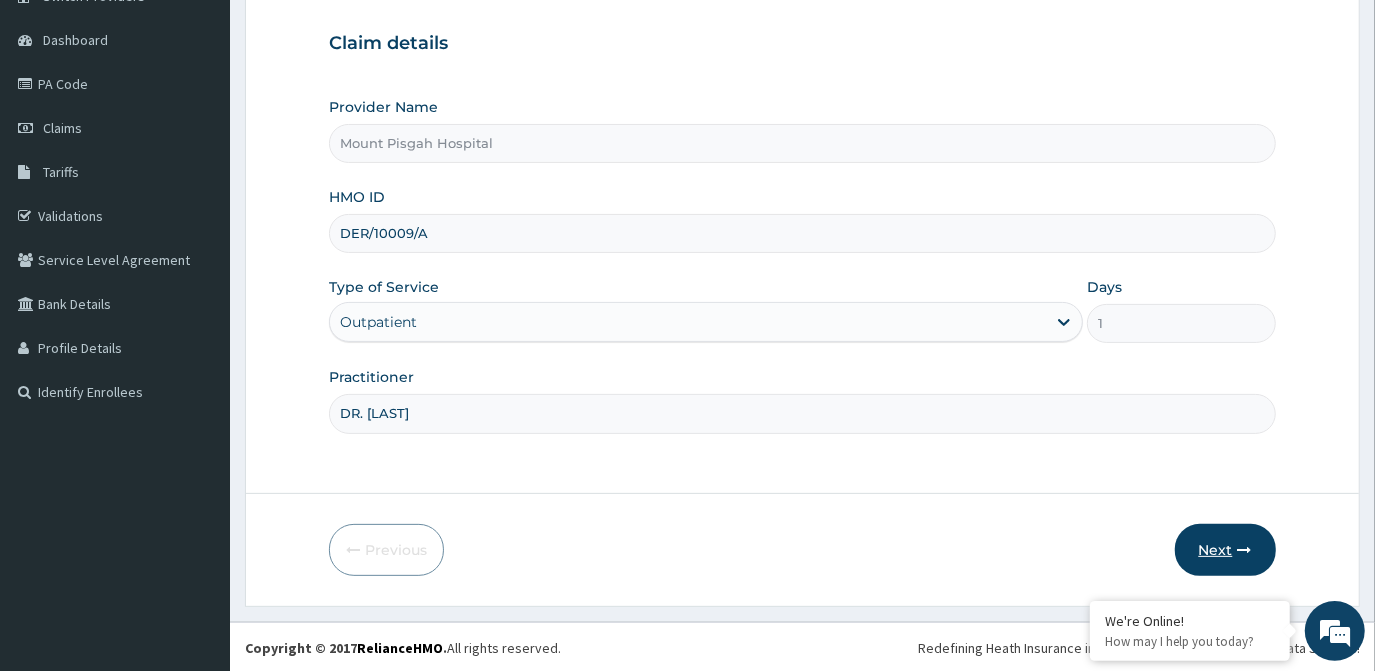 type on "DR. ELIZABETH" 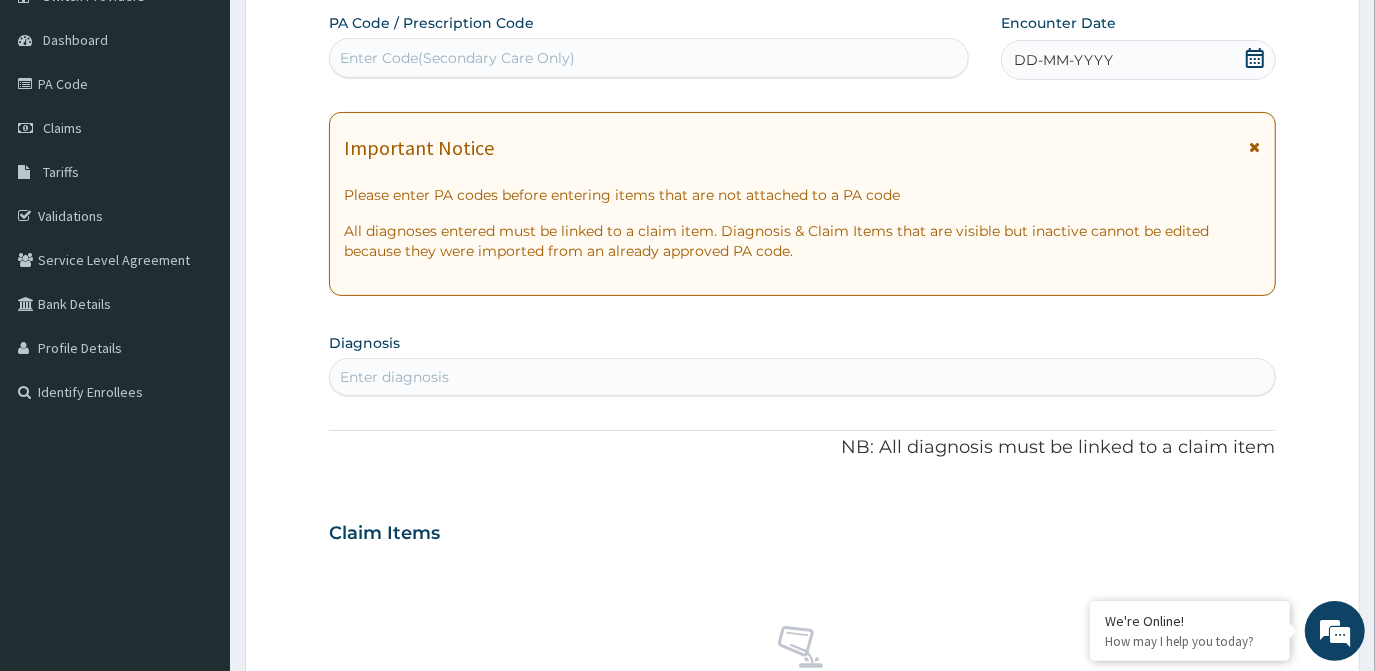 click on "Enter Code(Secondary Care Only)" at bounding box center (457, 58) 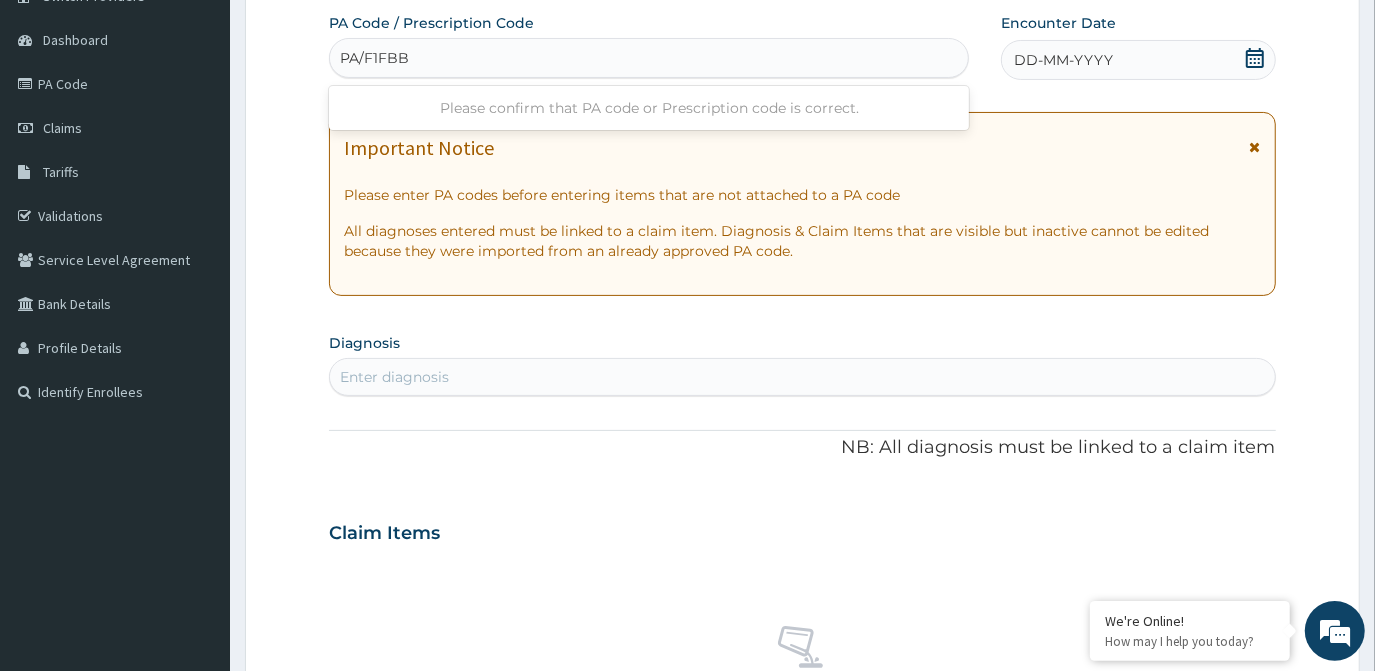 type on "PA/F1FBBC" 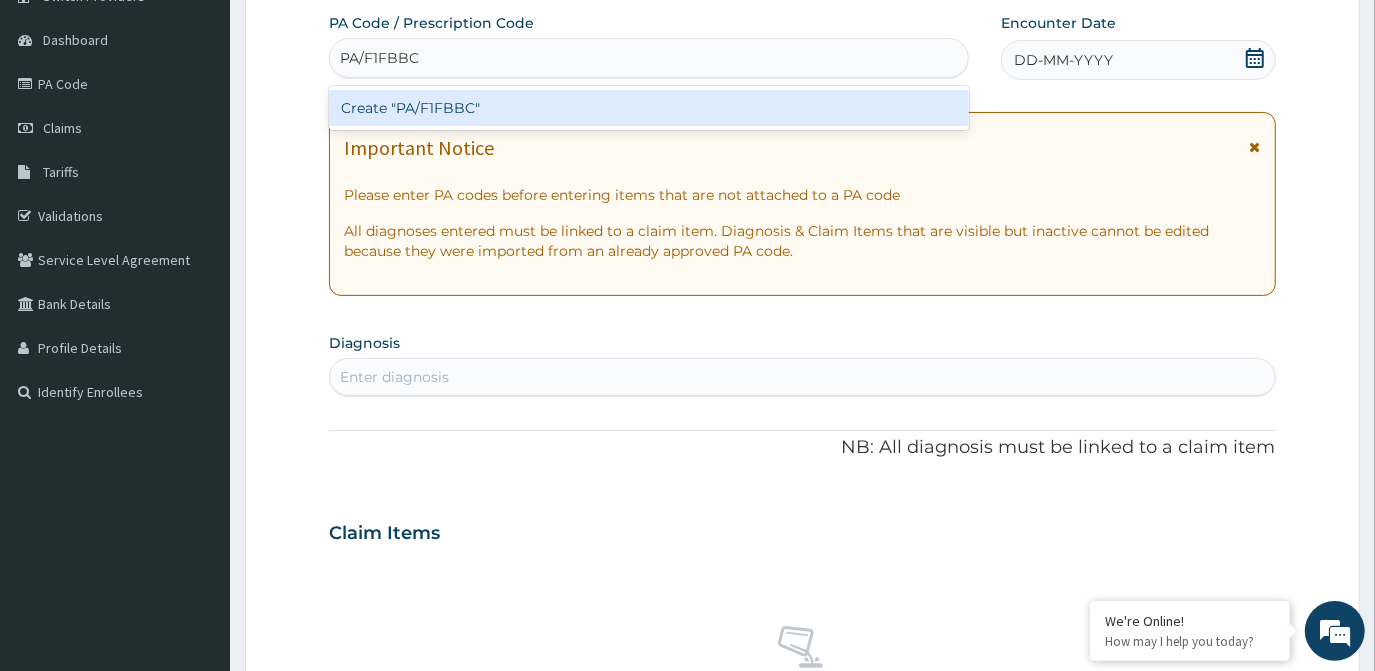 click on "Create "PA/F1FBBC"" at bounding box center (649, 108) 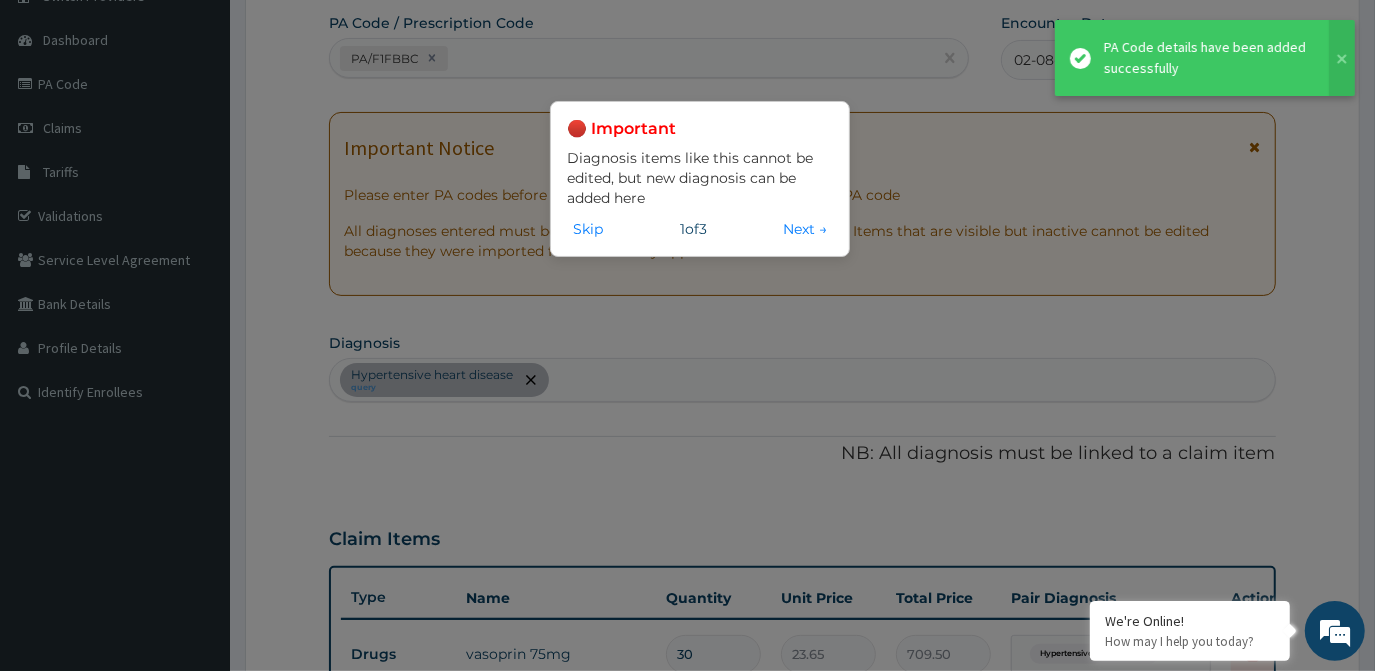 scroll, scrollTop: 633, scrollLeft: 0, axis: vertical 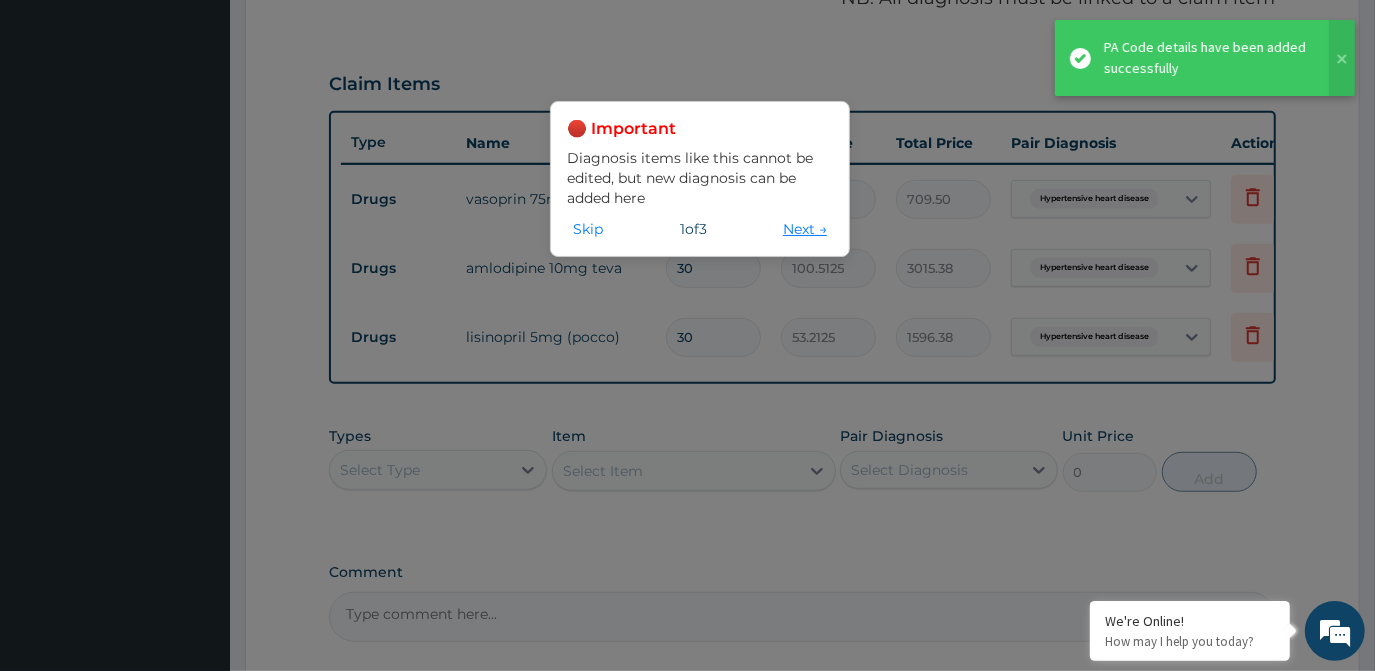 click on "Next →" at bounding box center (805, 229) 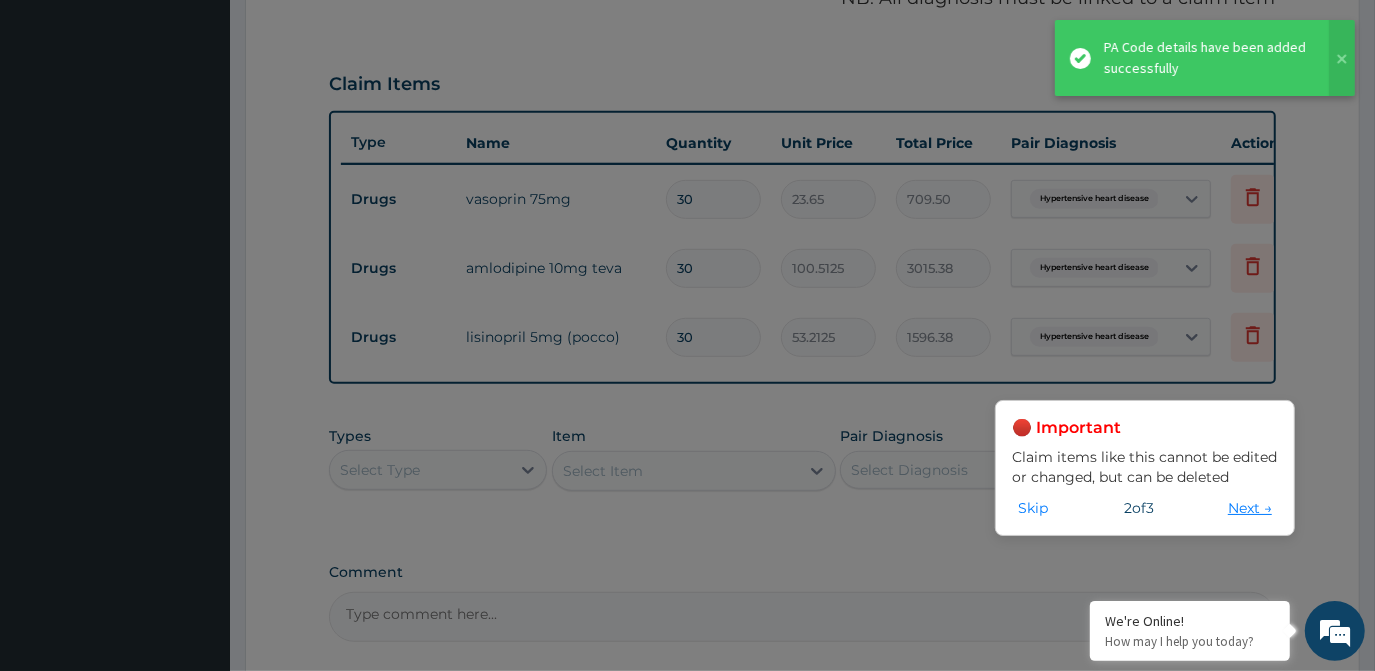 click on "Next →" at bounding box center [1250, 508] 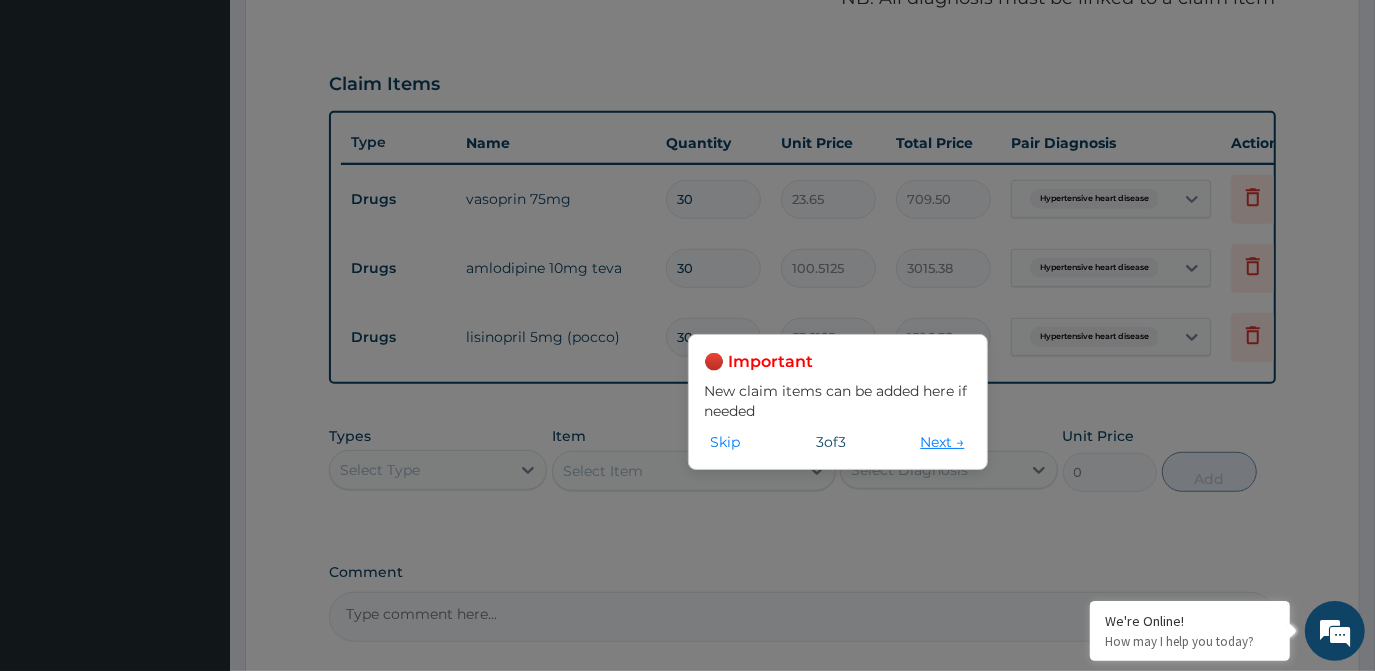 click on "Next →" at bounding box center (943, 442) 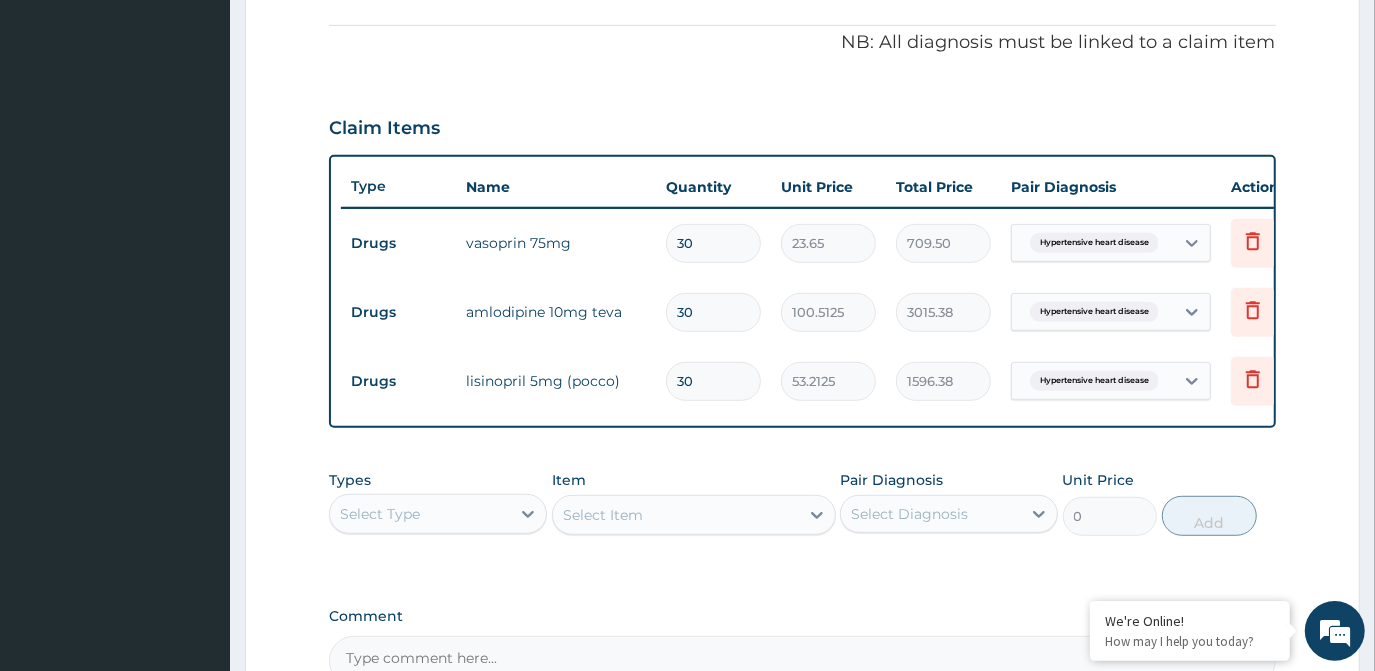 scroll, scrollTop: 724, scrollLeft: 0, axis: vertical 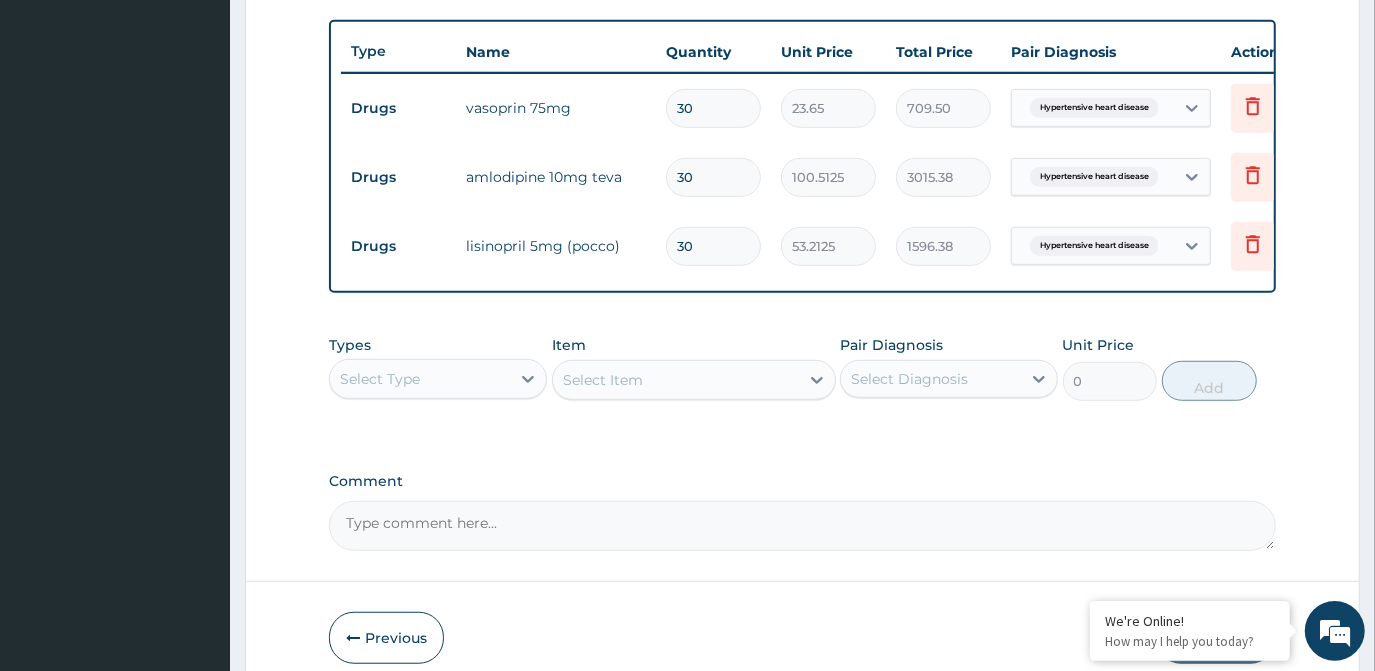 click on "Select Type" at bounding box center (420, 379) 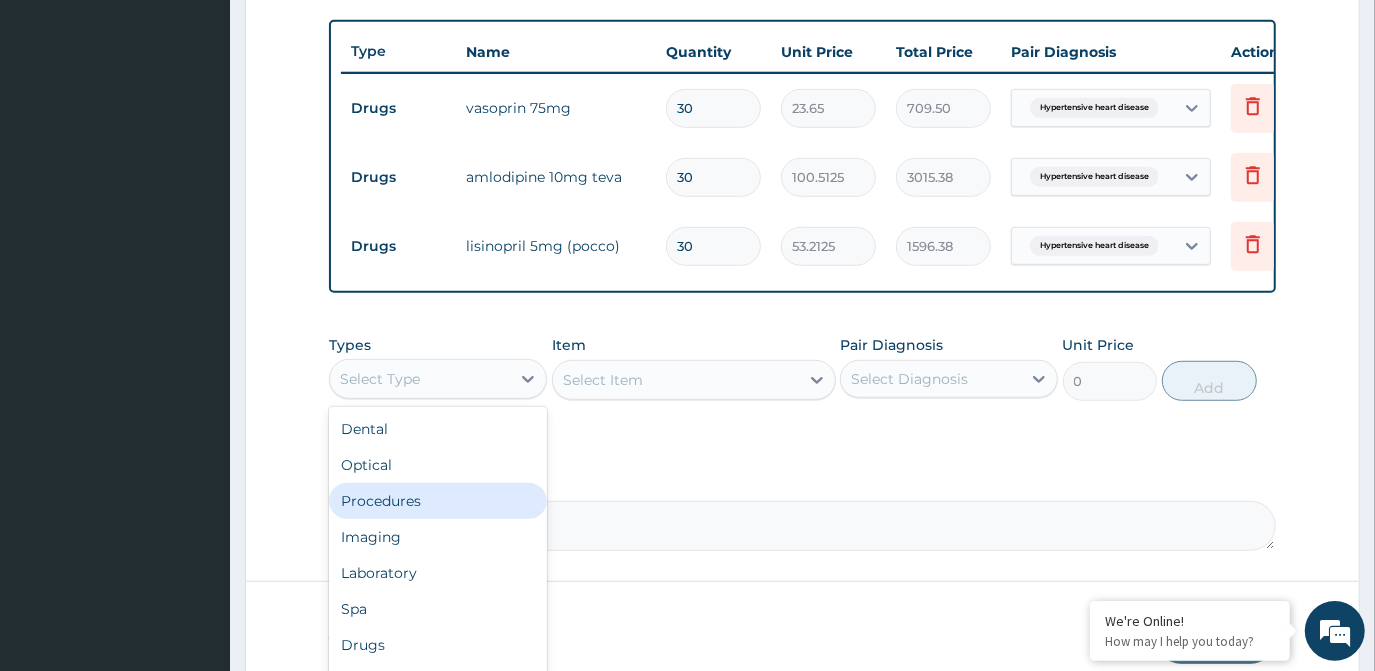 click on "Procedures" at bounding box center [438, 501] 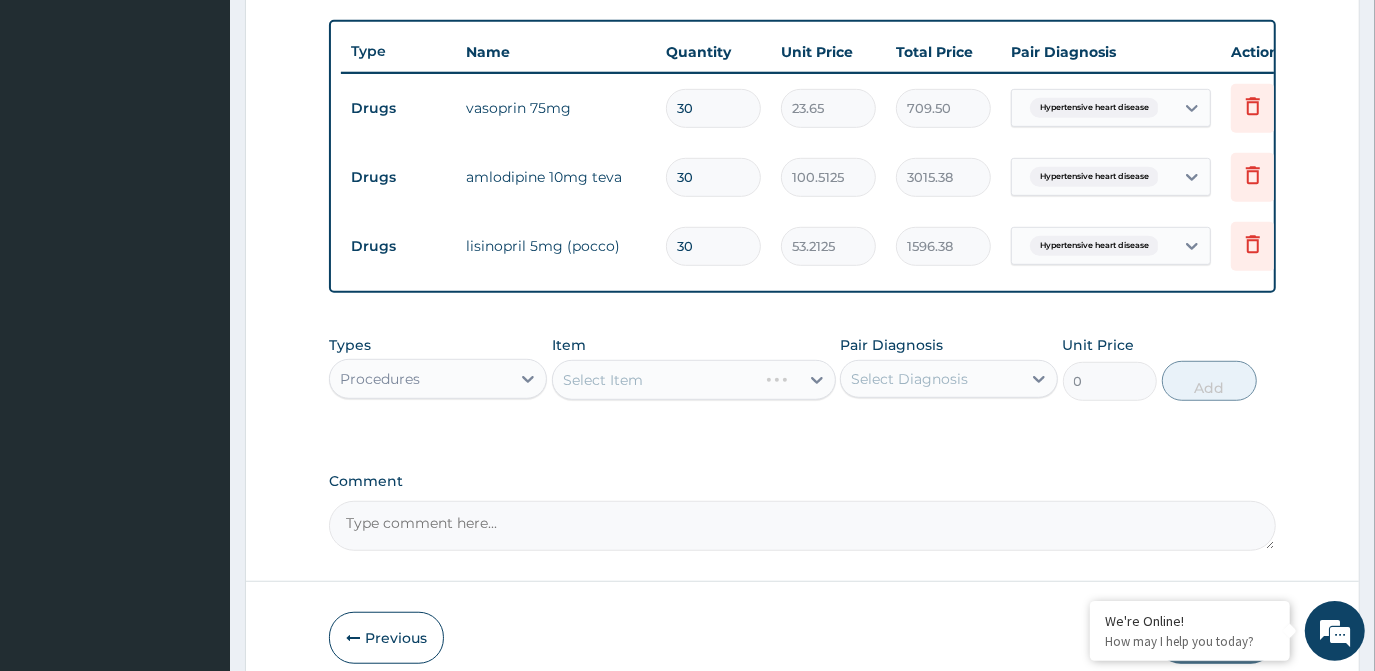 click on "Select Item" at bounding box center [694, 380] 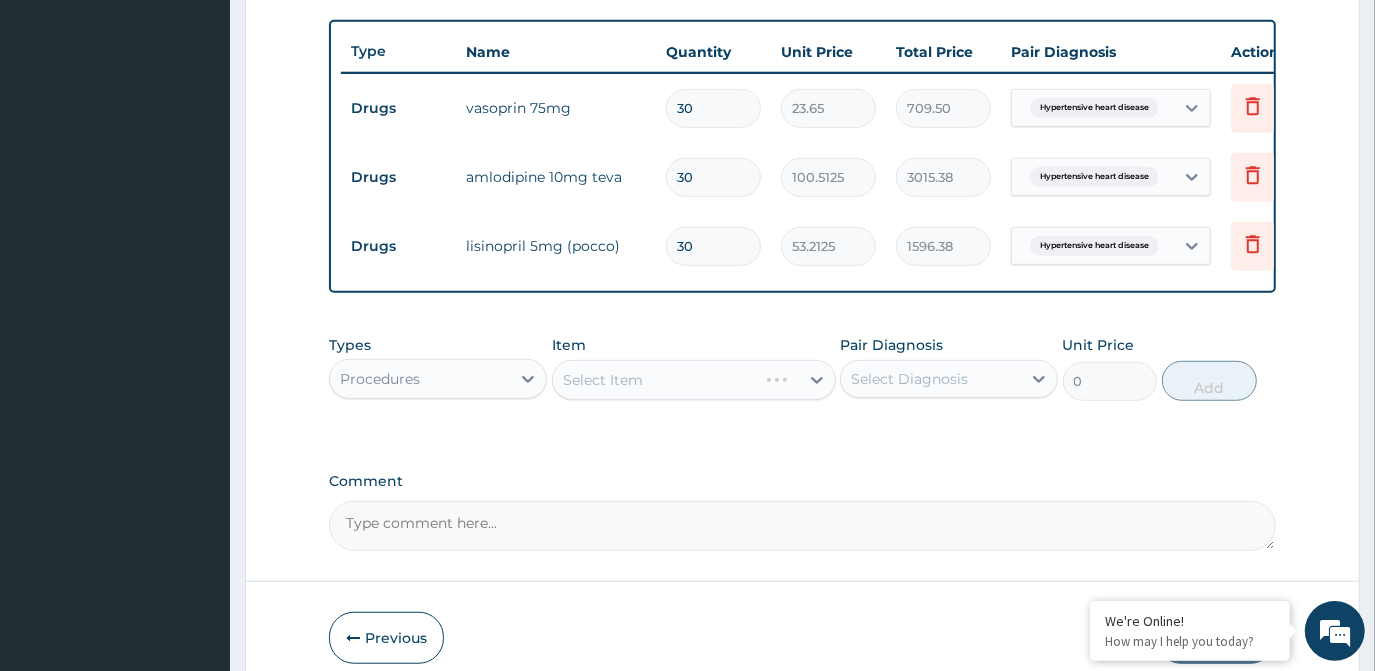click on "Select Item" at bounding box center (694, 380) 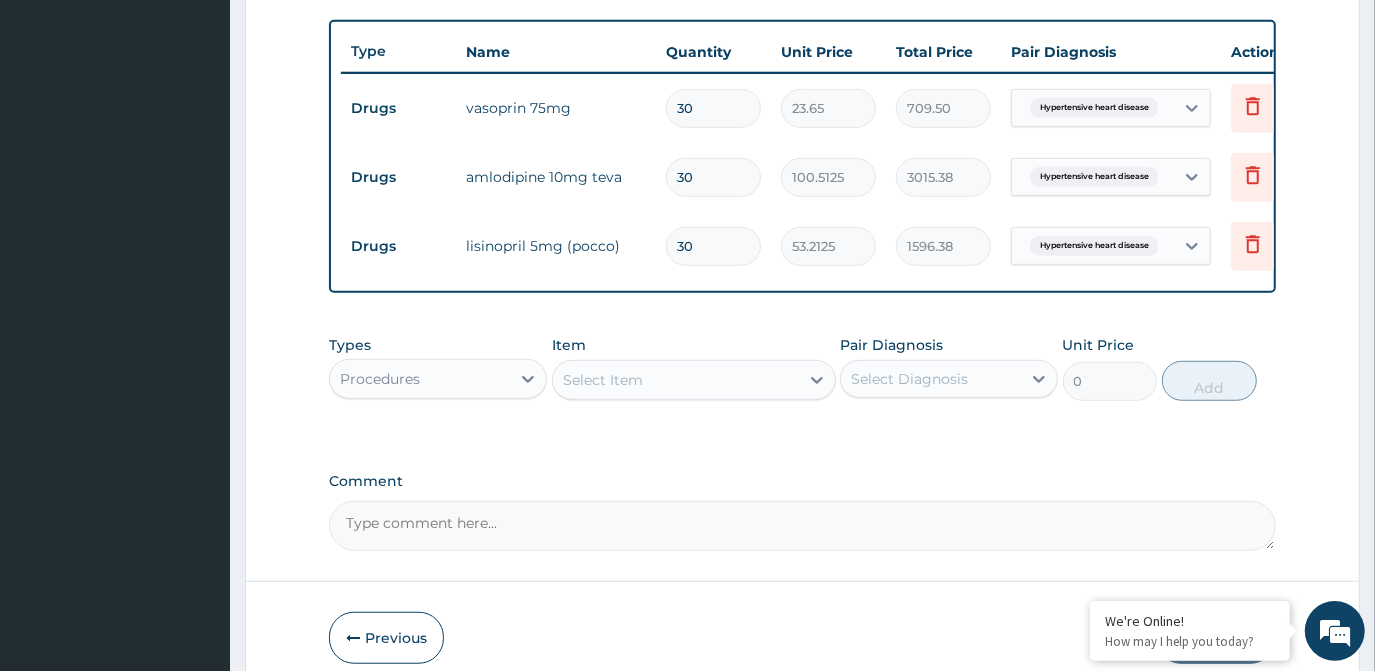 click on "Select Item" at bounding box center [676, 380] 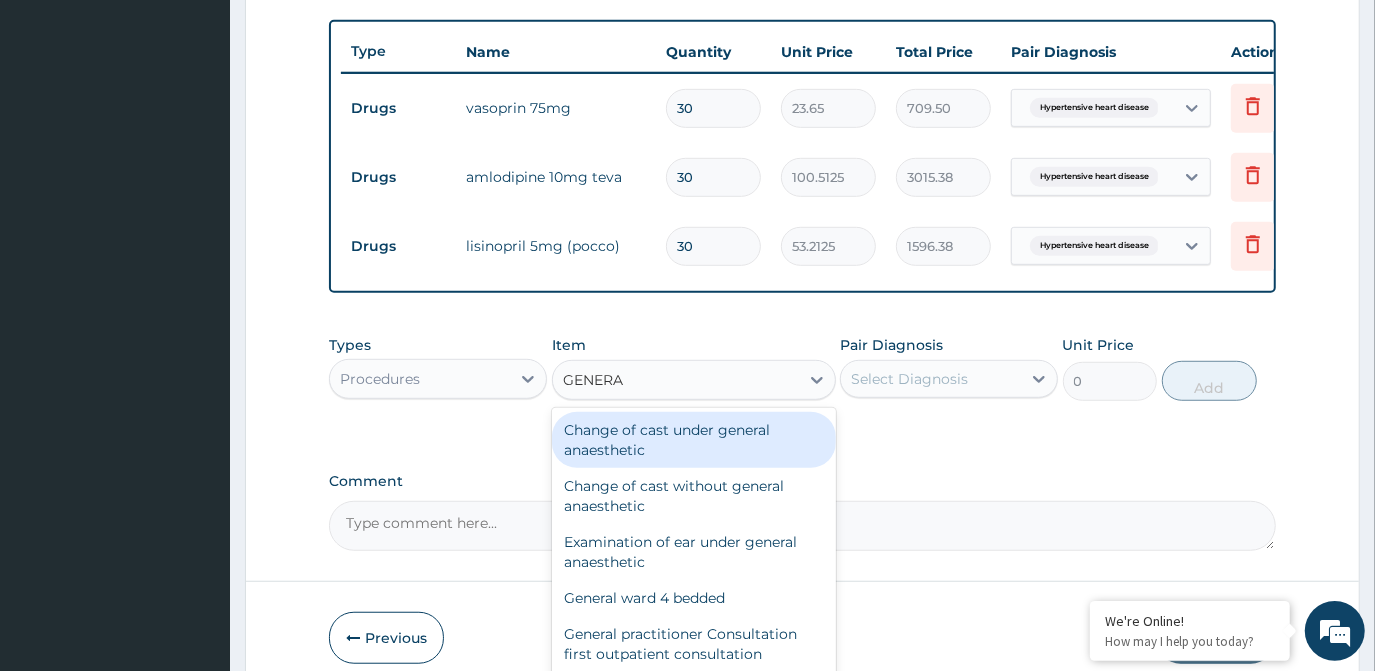 type on "GENERAL" 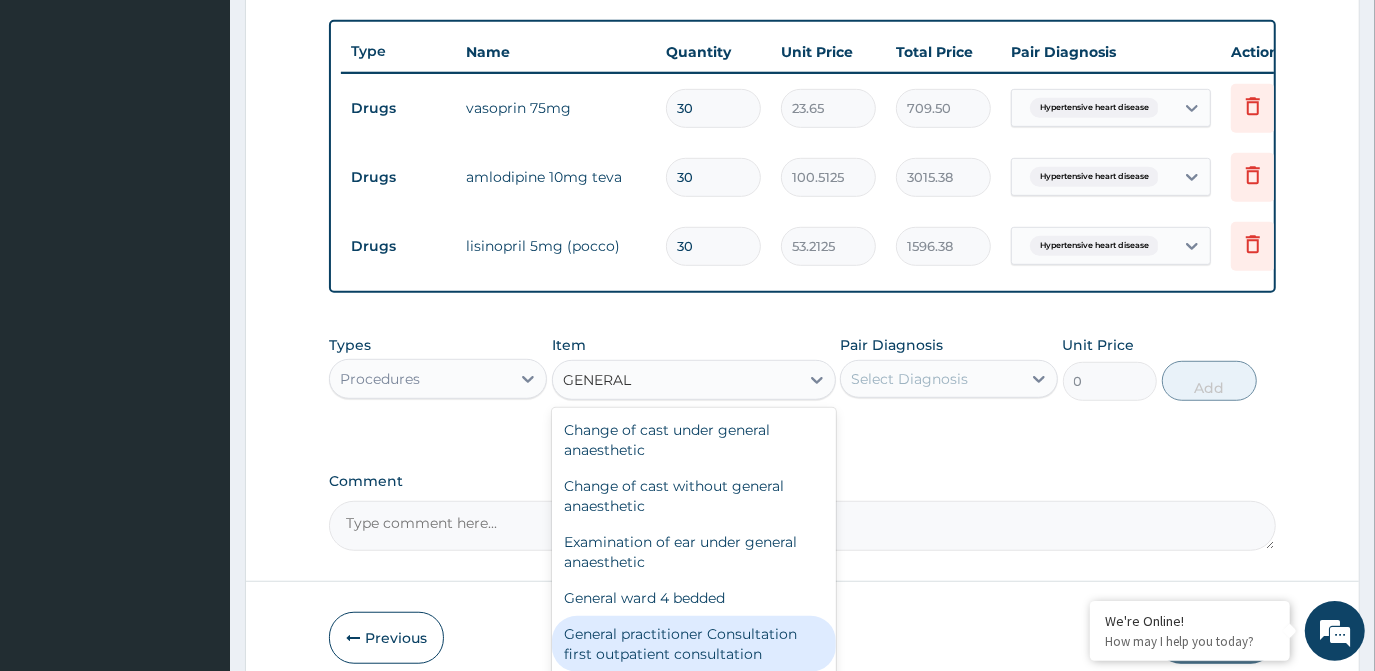 click on "General practitioner Consultation first outpatient consultation" at bounding box center [694, 644] 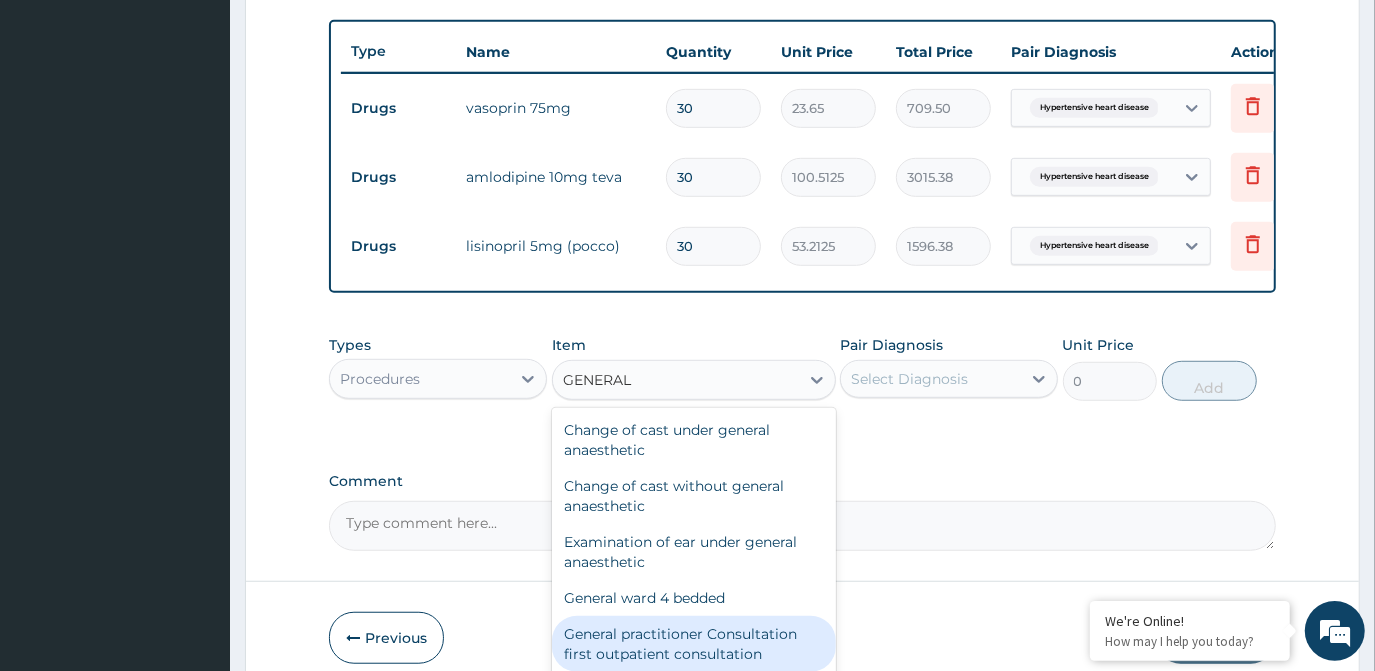 type 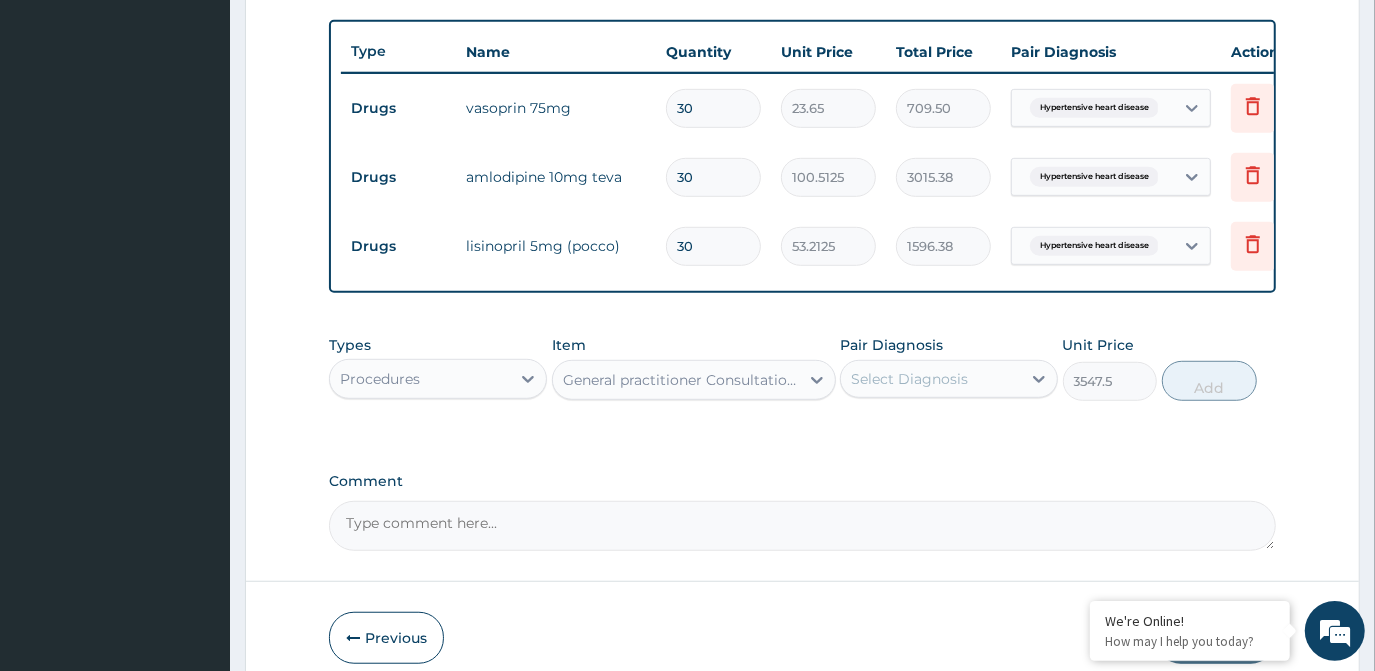 click on "Select Diagnosis" at bounding box center (909, 379) 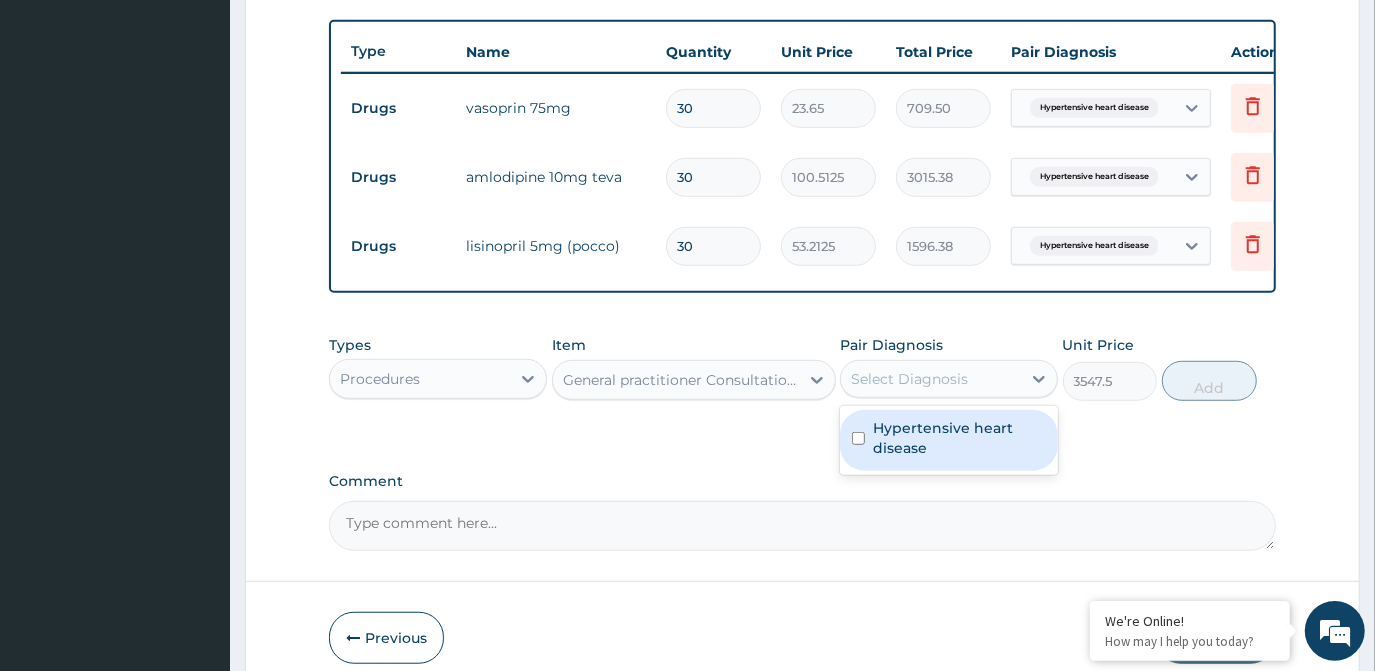 click on "Hypertensive heart disease" at bounding box center [959, 438] 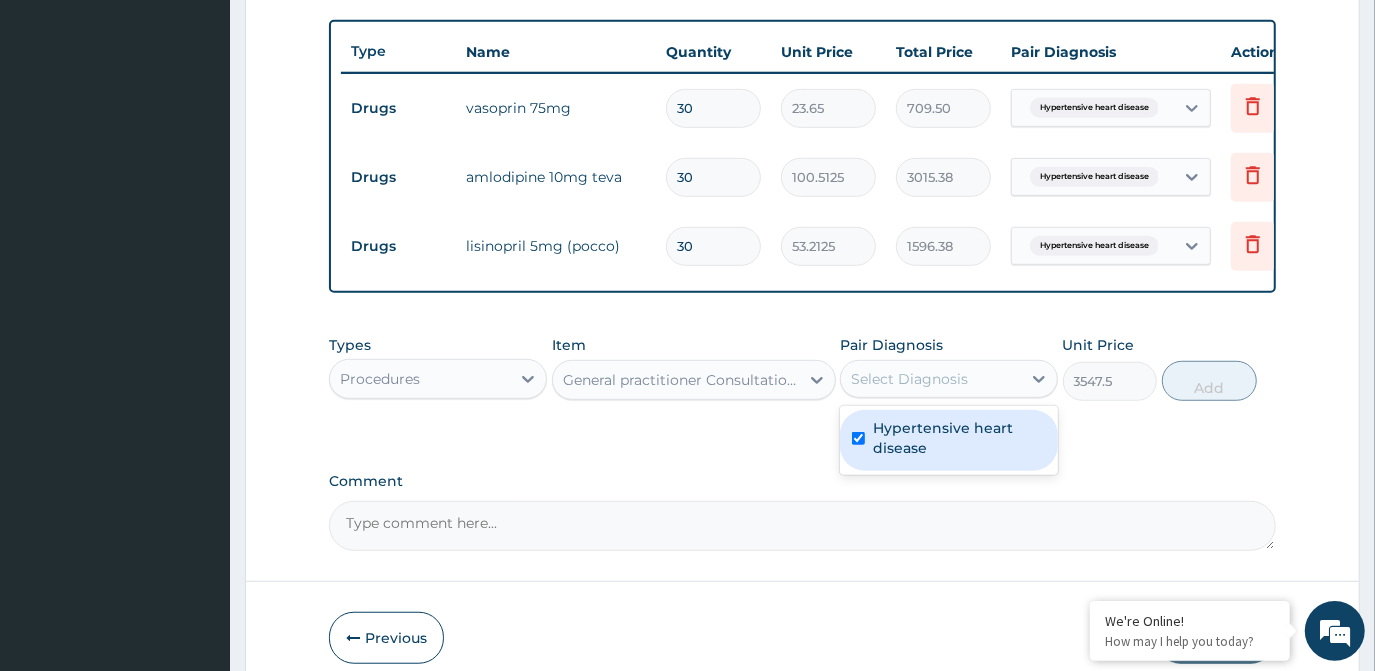 checkbox on "true" 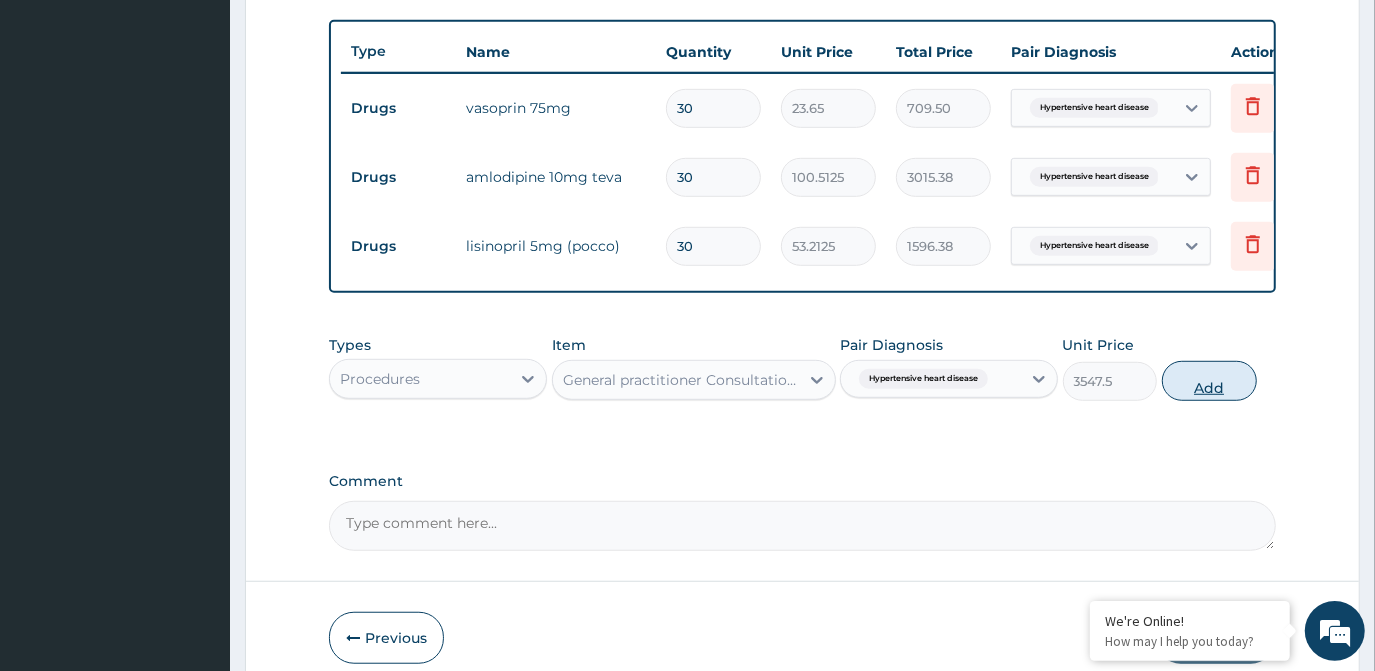 click on "Add" at bounding box center (1209, 381) 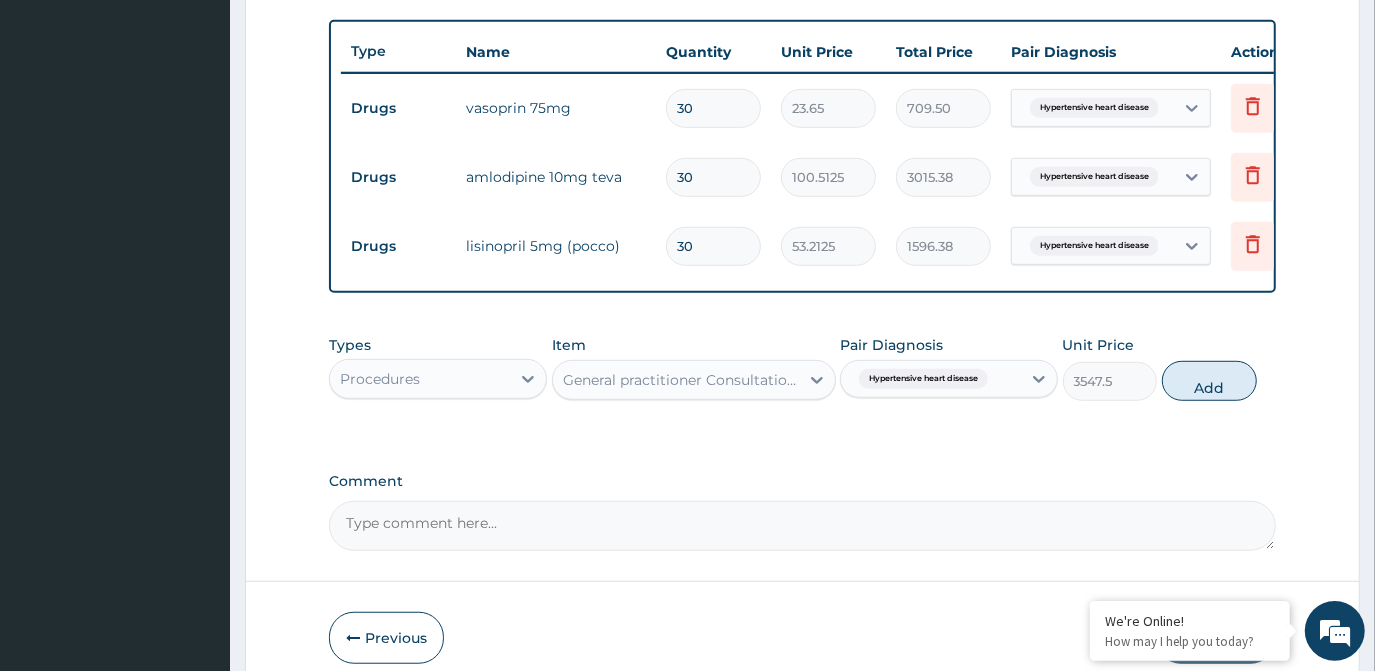 type on "0" 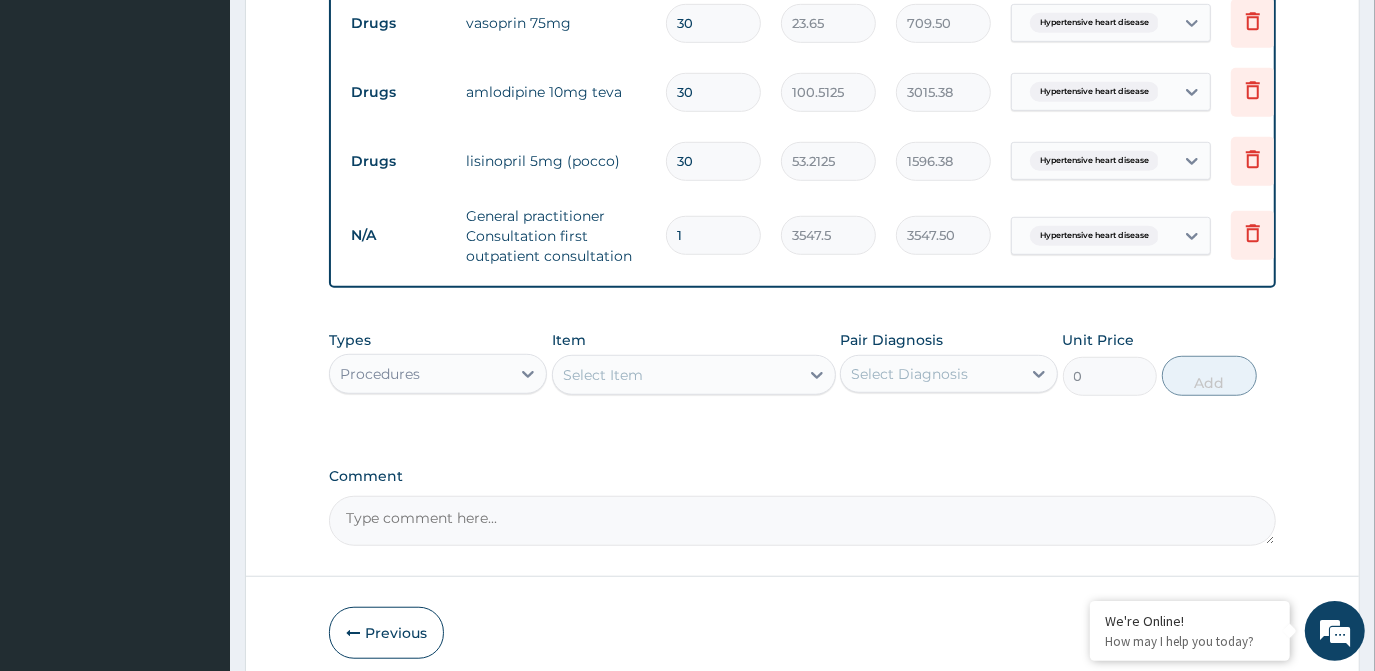 scroll, scrollTop: 904, scrollLeft: 0, axis: vertical 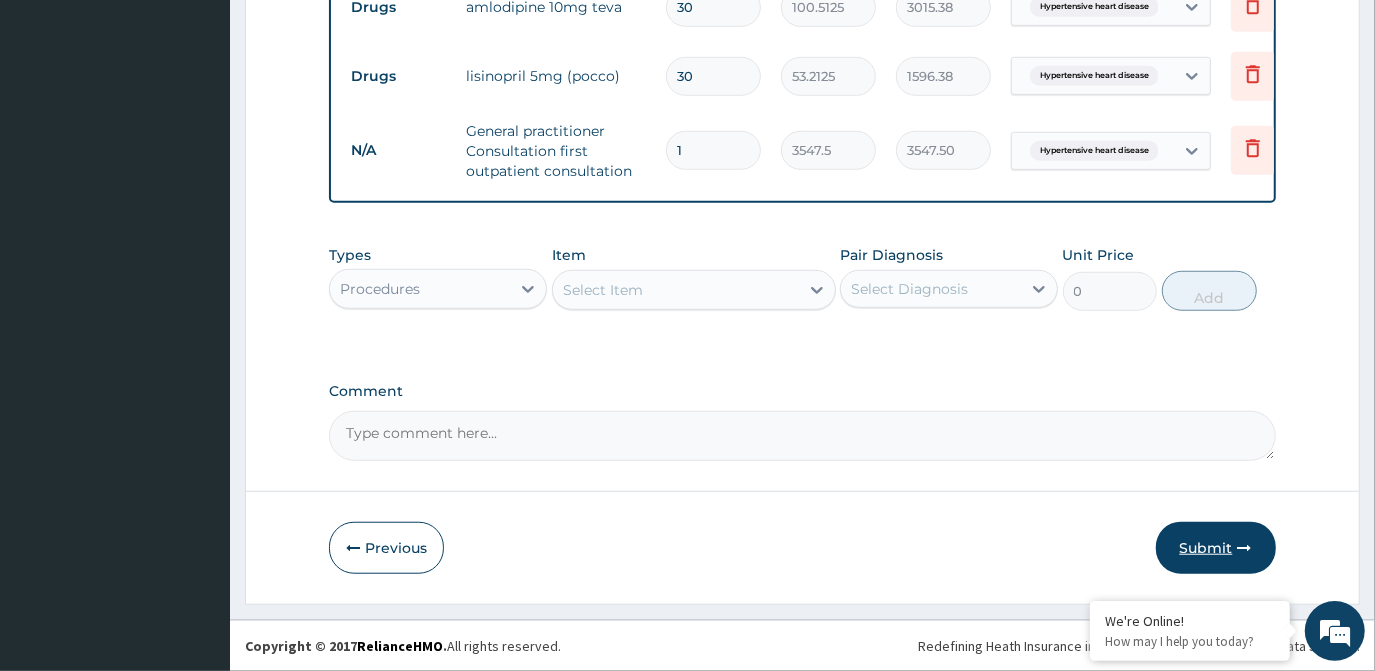 click on "Submit" at bounding box center (1216, 548) 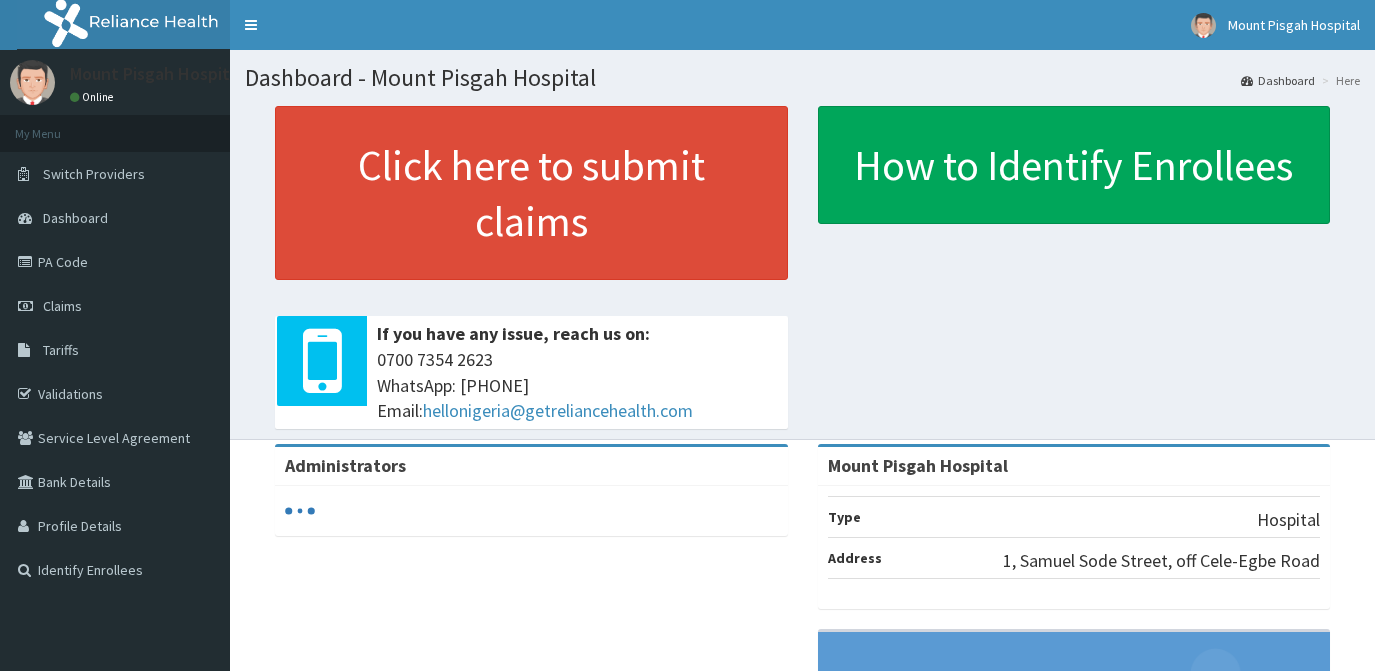 scroll, scrollTop: 0, scrollLeft: 0, axis: both 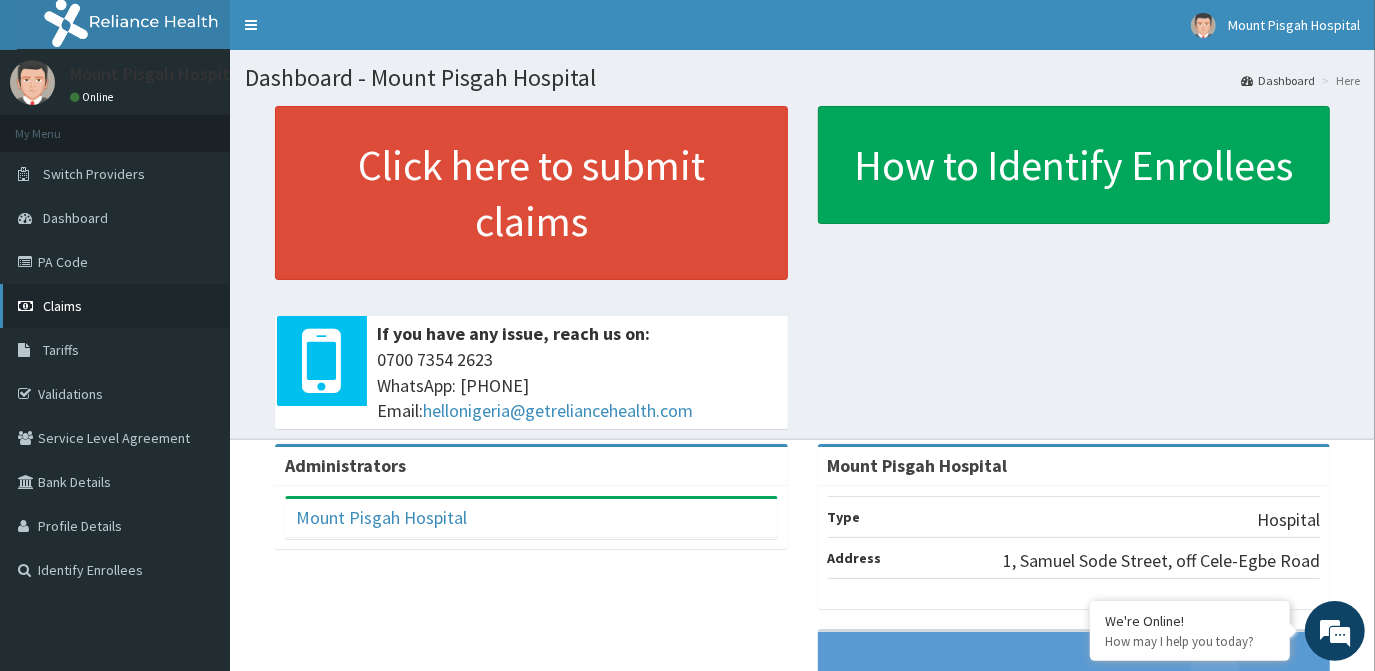 click on "Claims" at bounding box center (62, 306) 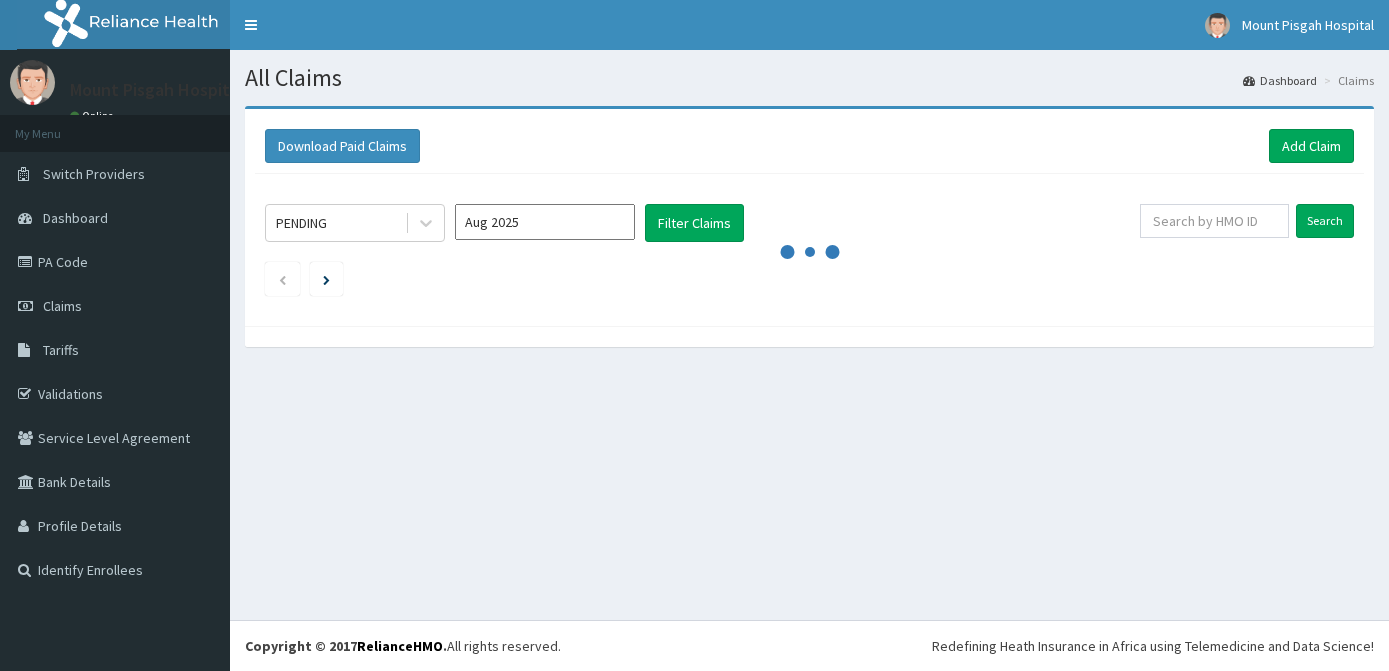 scroll, scrollTop: 0, scrollLeft: 0, axis: both 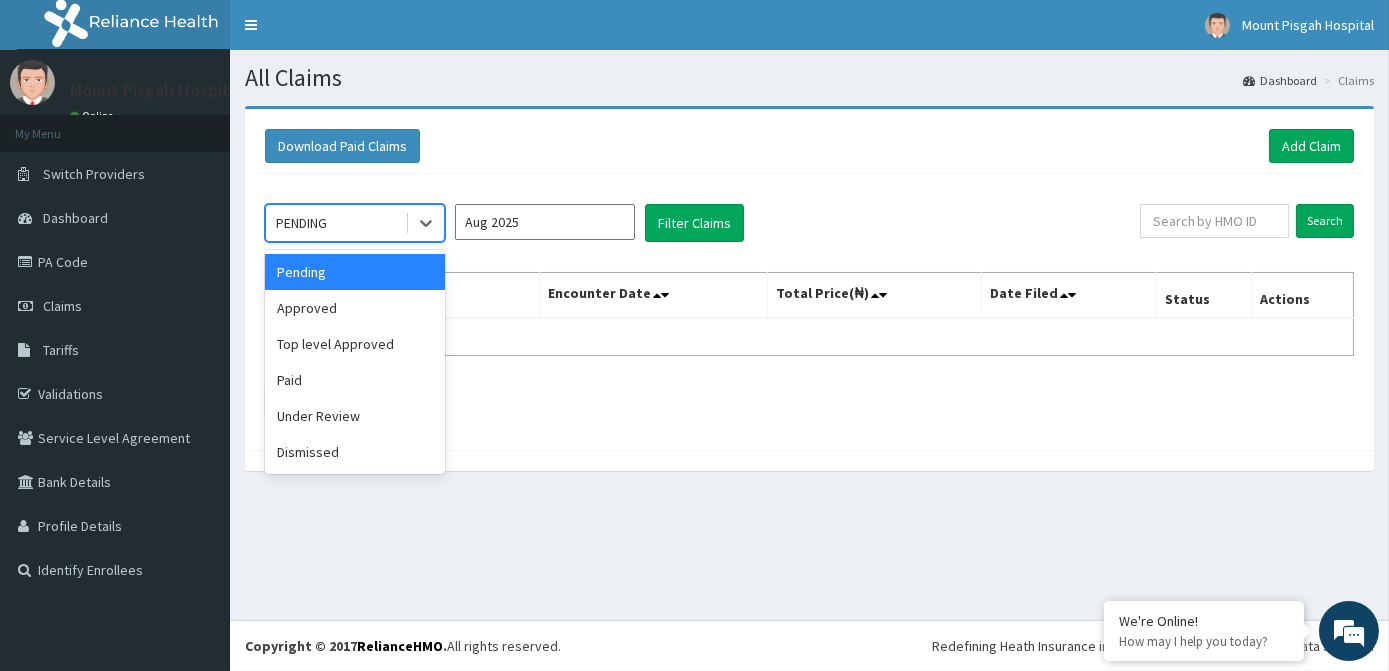 click on "PENDING" at bounding box center [335, 223] 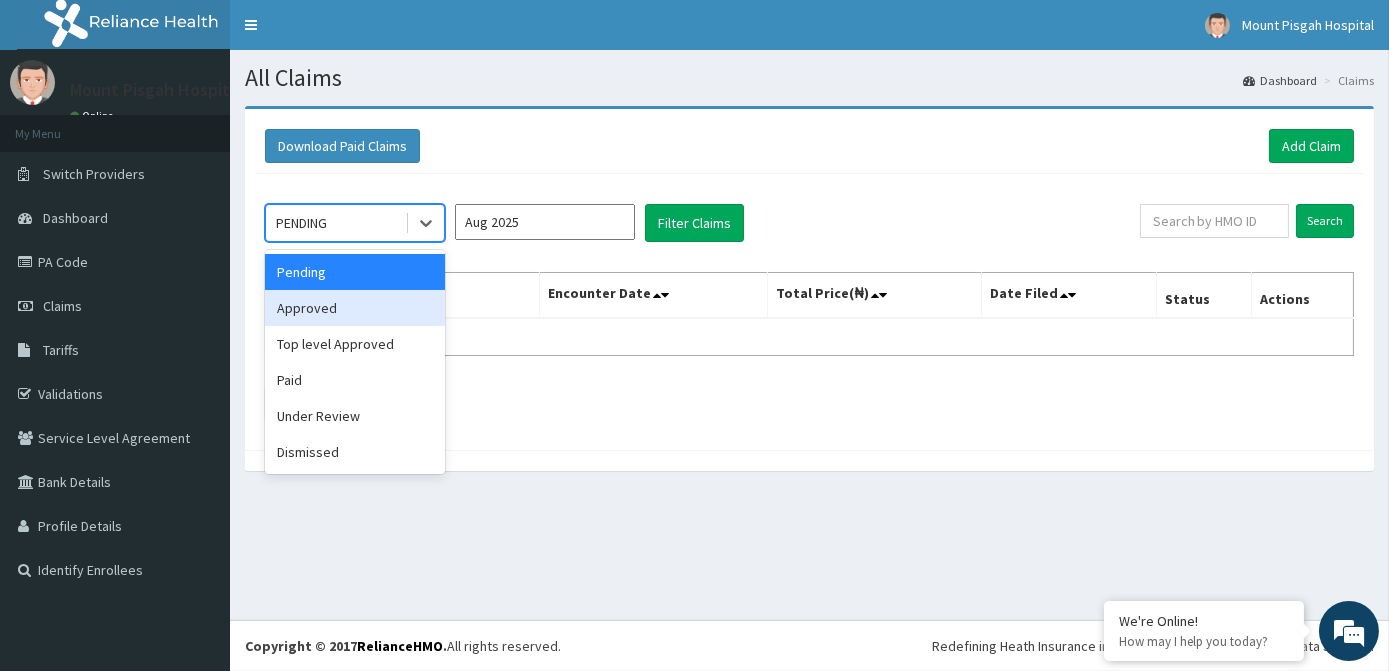 click on "Approved" at bounding box center [355, 308] 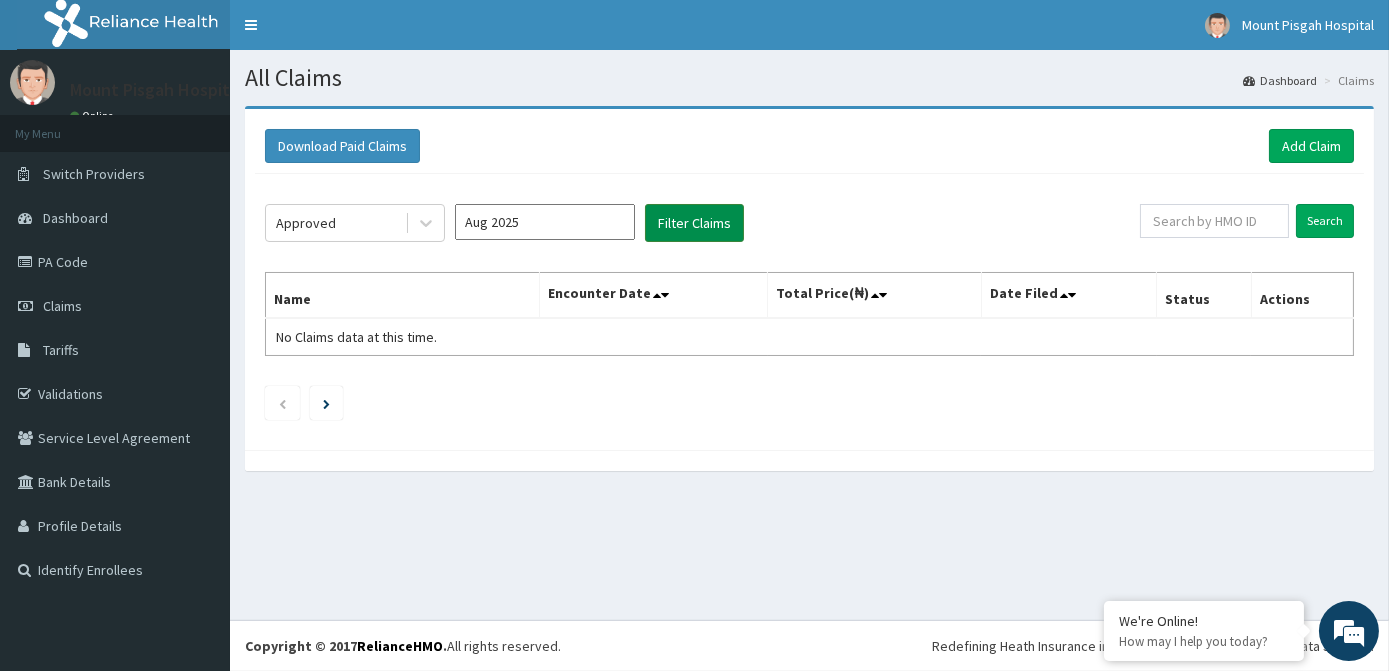 click on "Filter Claims" at bounding box center (694, 223) 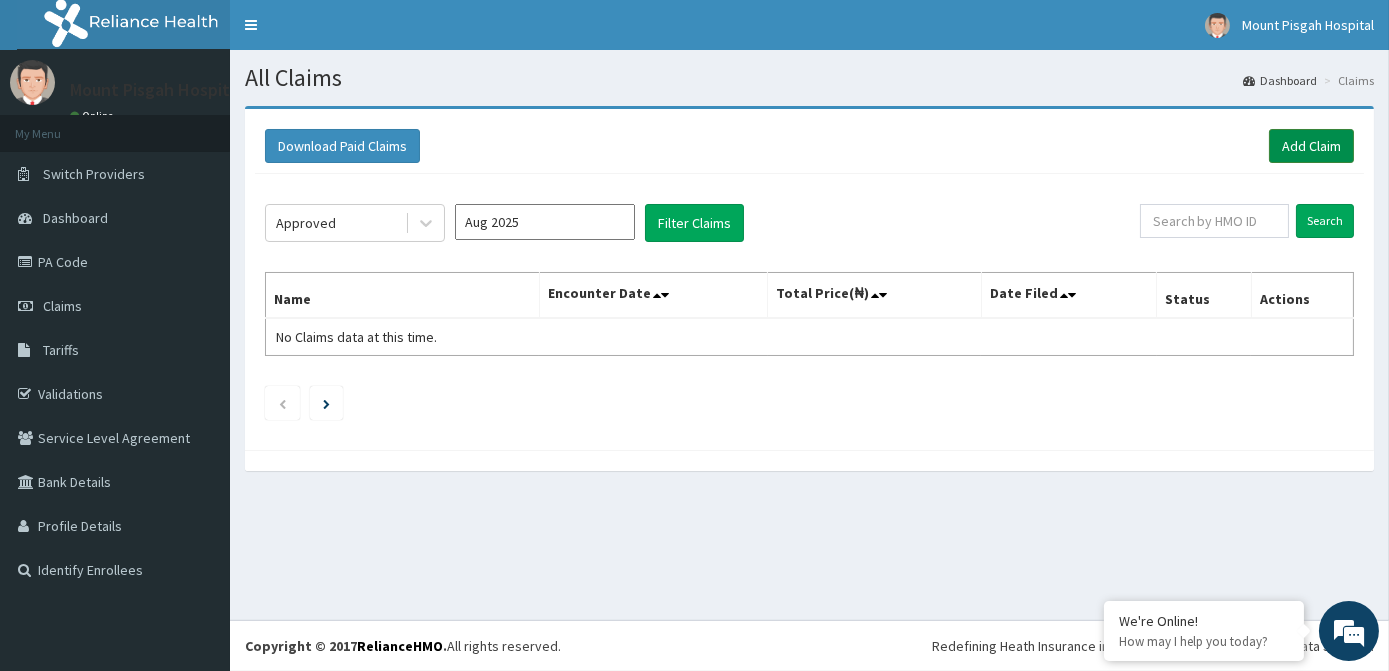 click on "Add Claim" at bounding box center (1311, 146) 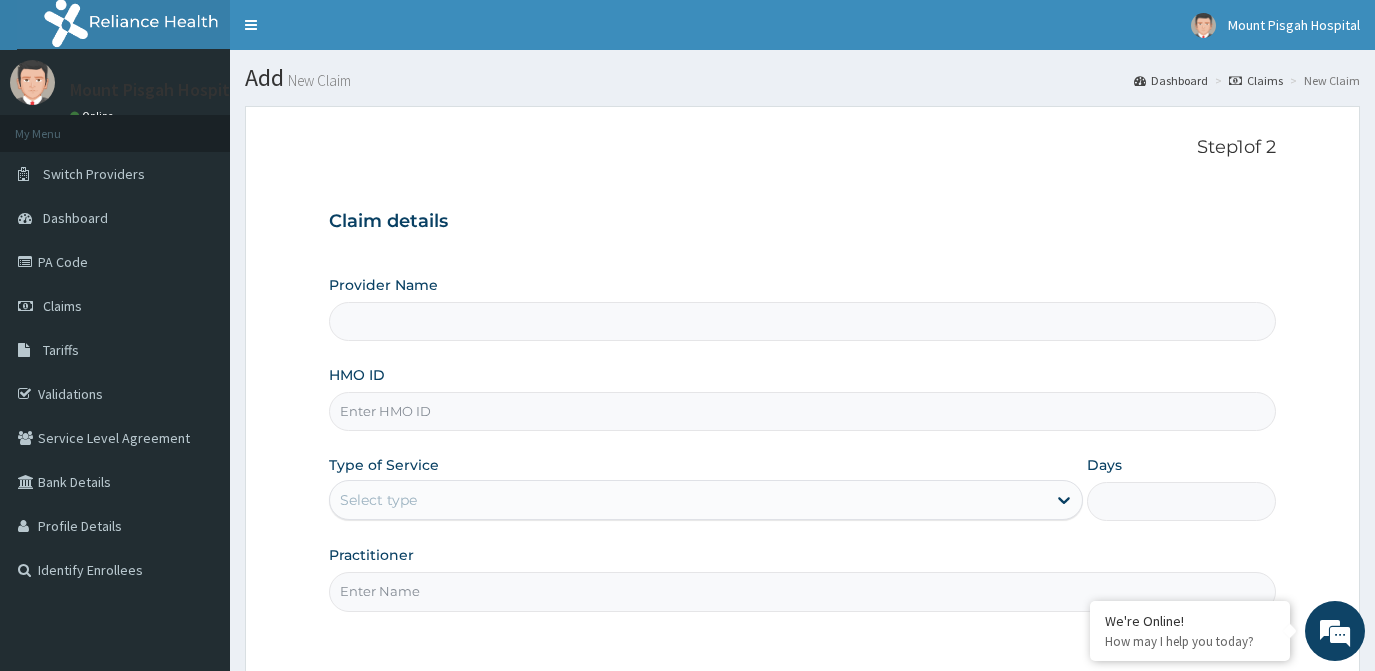 scroll, scrollTop: 0, scrollLeft: 0, axis: both 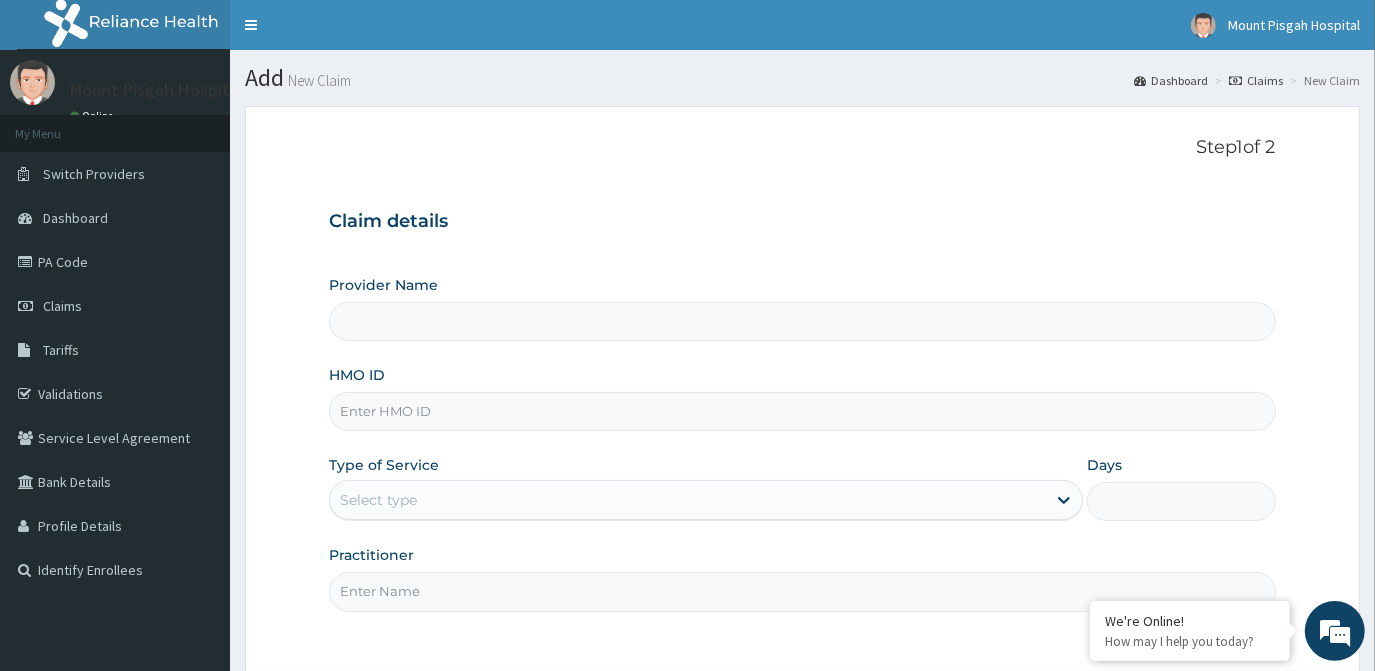 type on "Mount Pisgah Hospital" 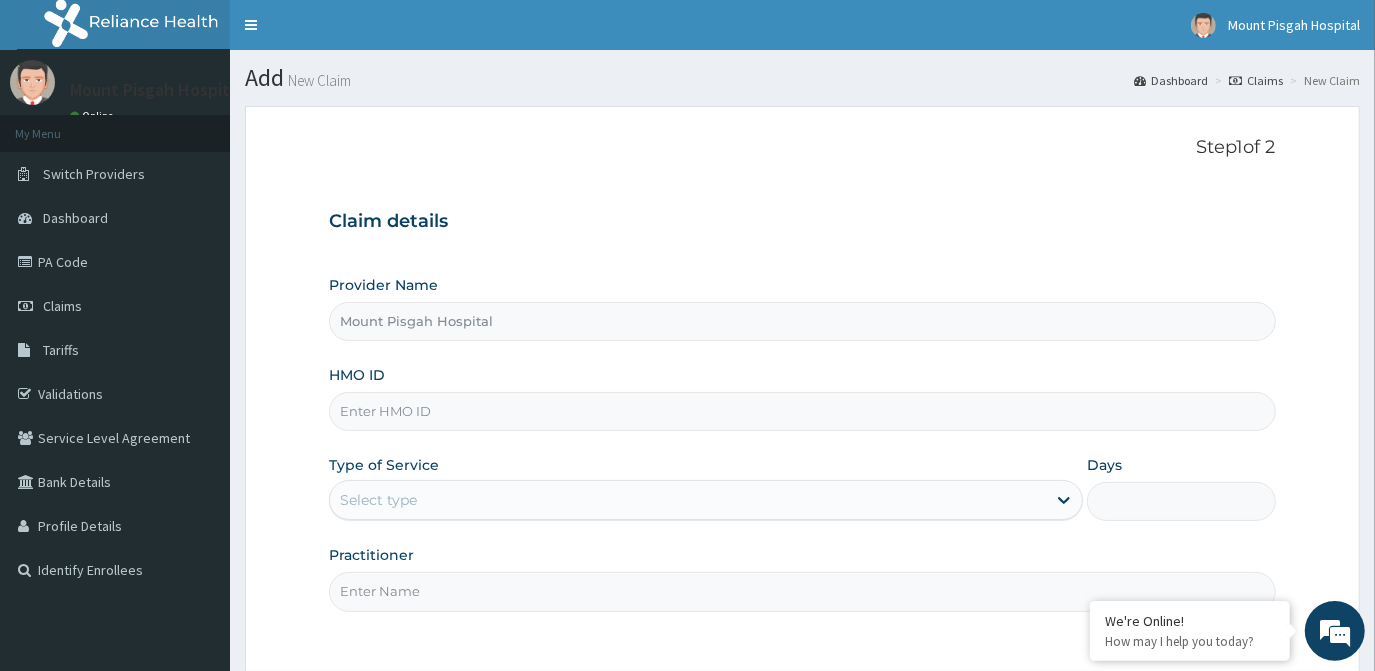 click on "HMO ID" at bounding box center [802, 411] 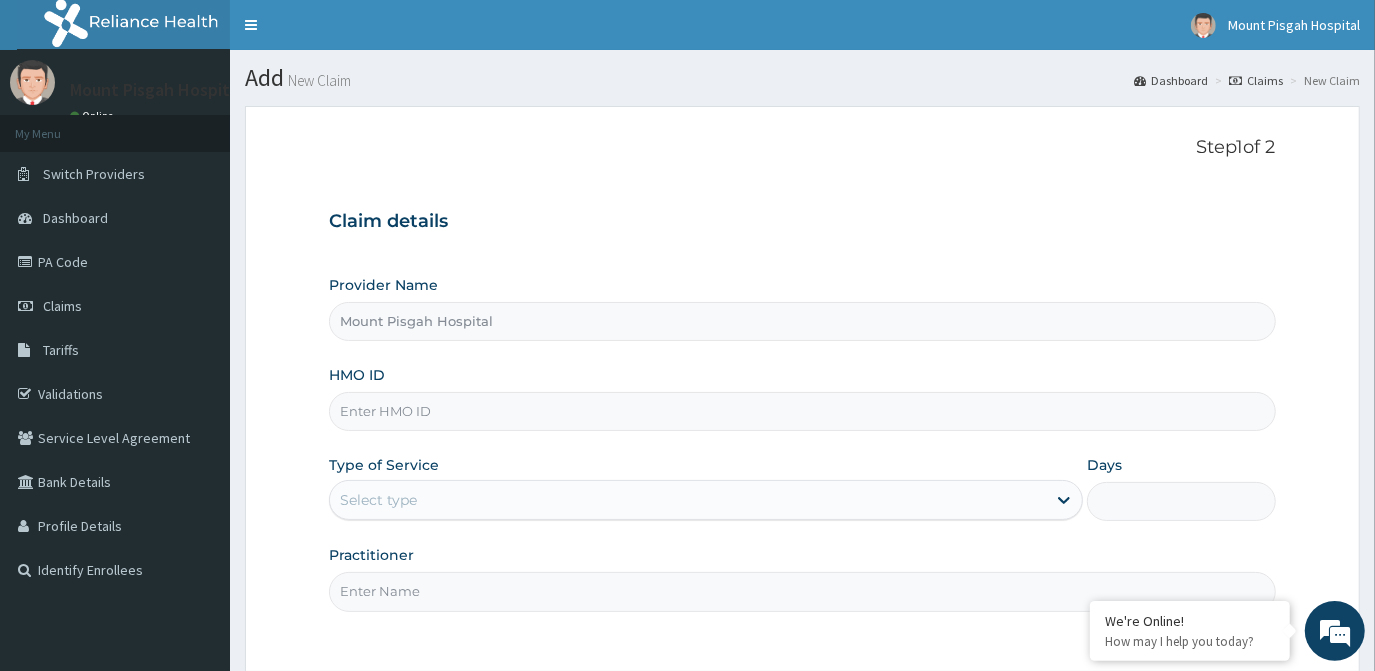 type on "DER/10009/A" 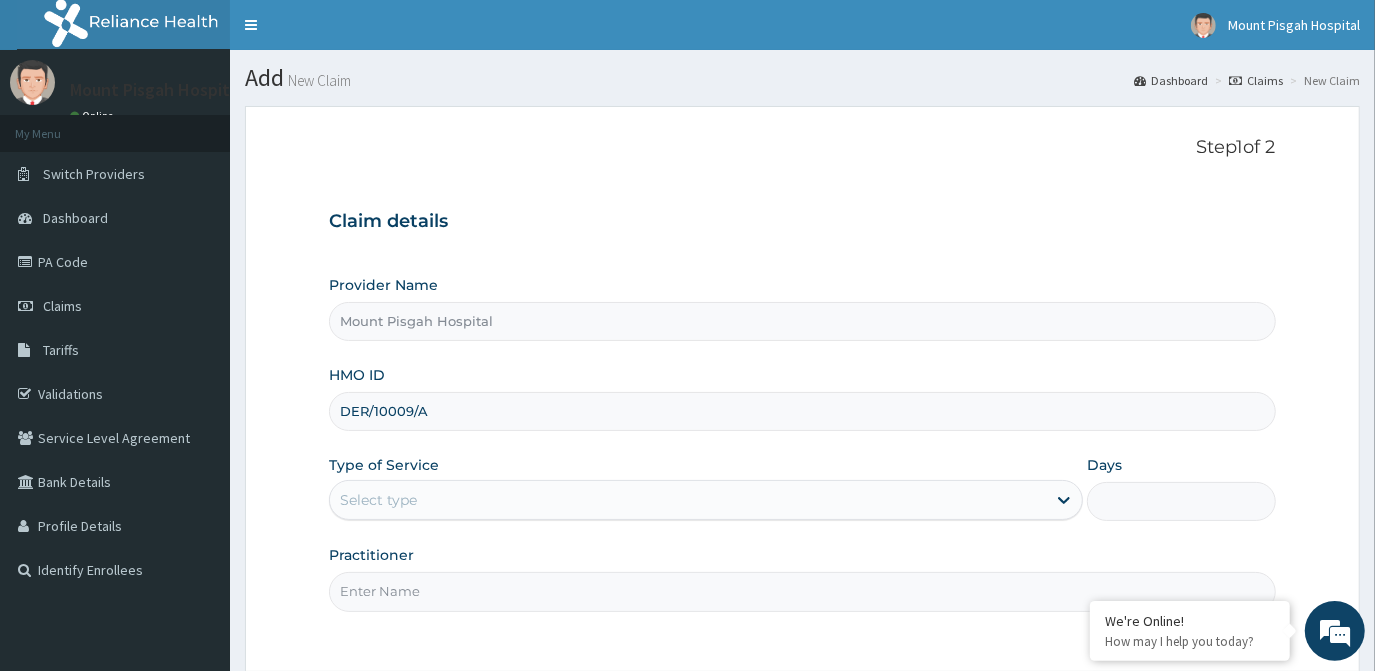 scroll, scrollTop: 0, scrollLeft: 0, axis: both 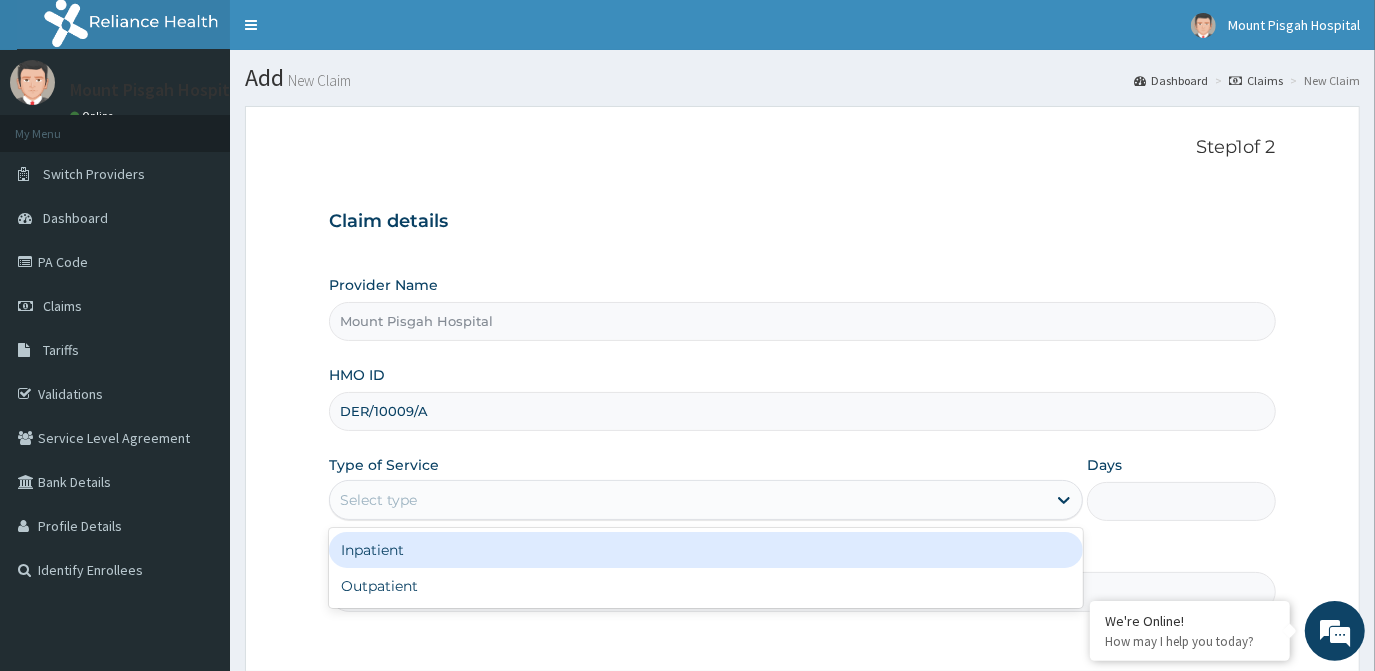 click on "Select type" at bounding box center (688, 500) 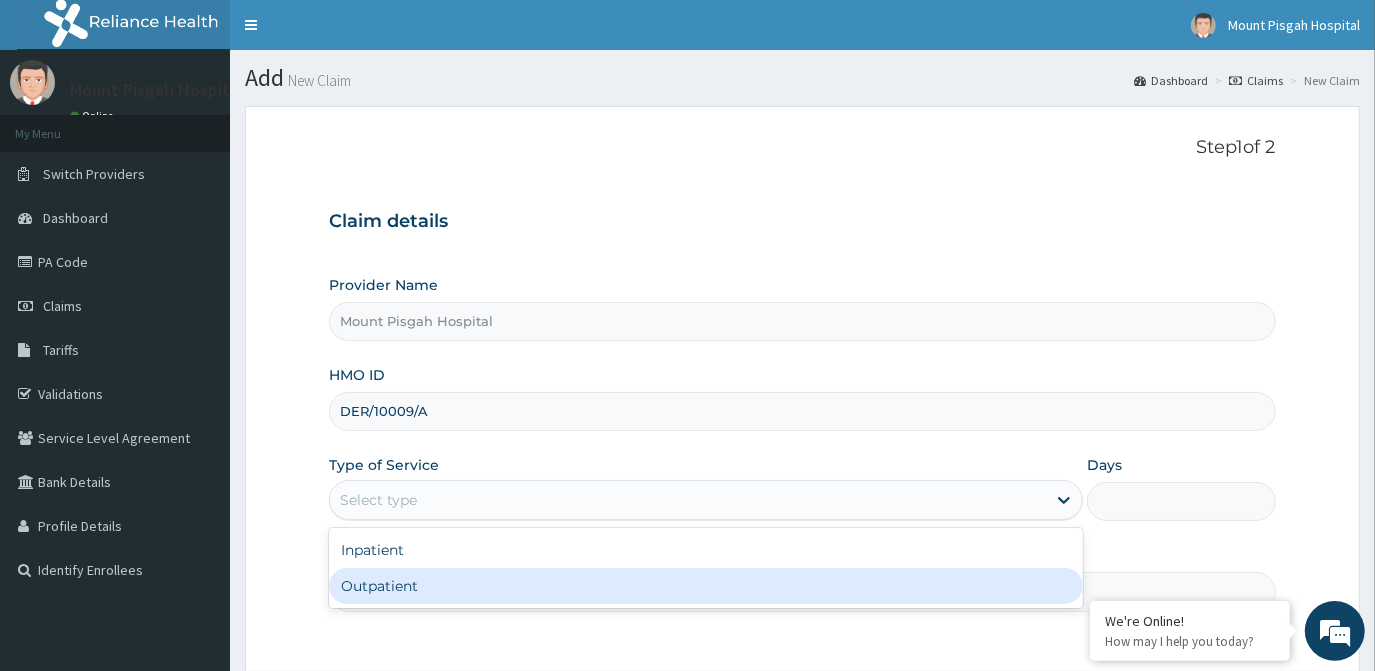 click on "Outpatient" at bounding box center (706, 586) 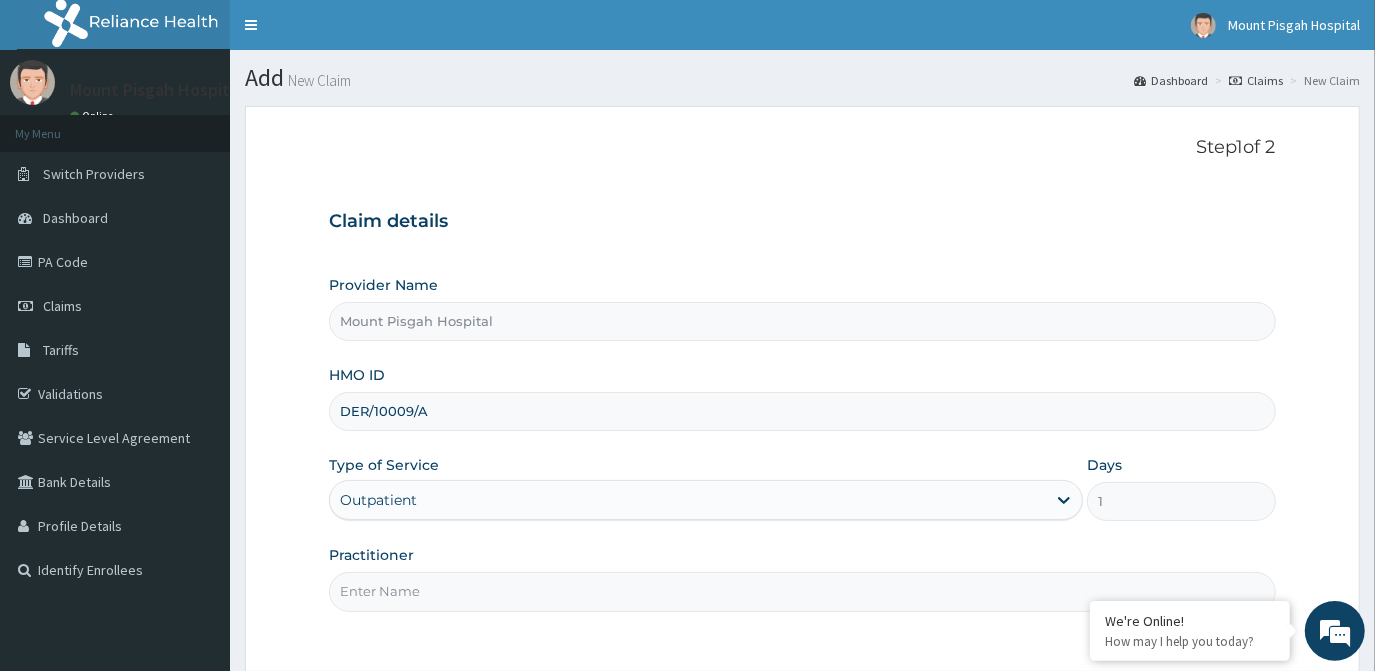 click on "Practitioner" at bounding box center [802, 591] 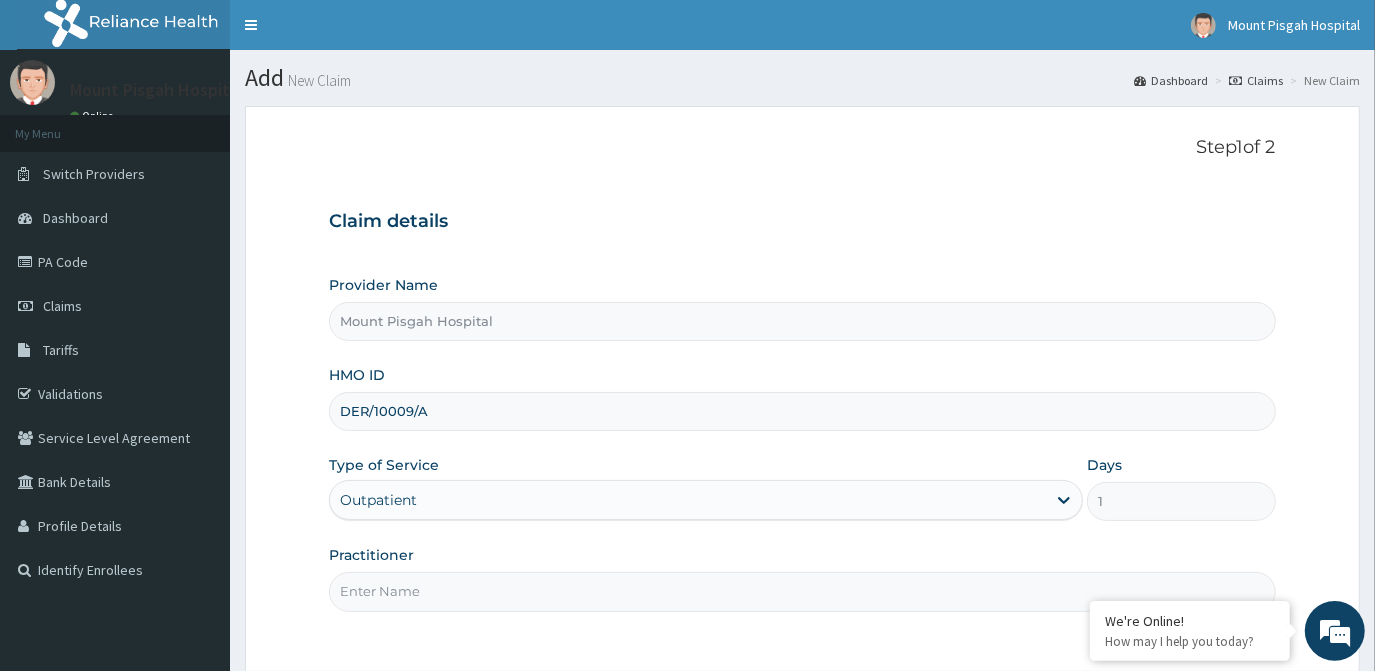 type on "DR. ELIZABETH" 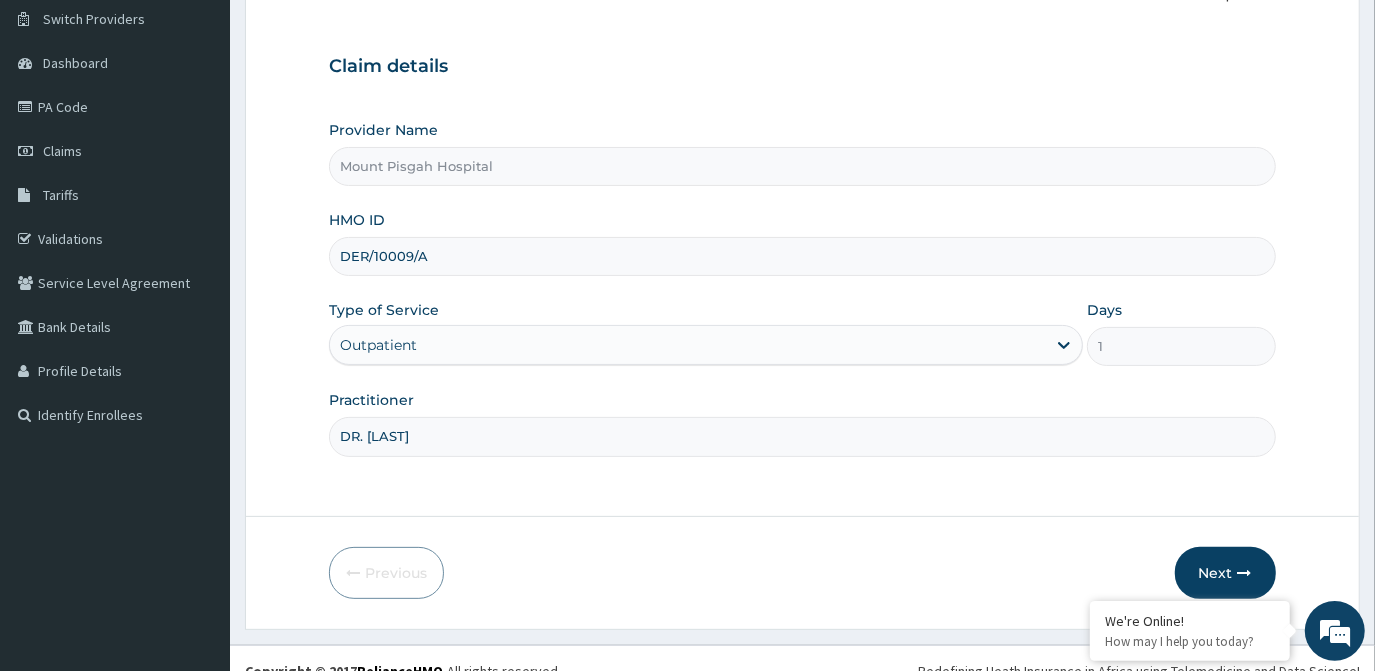 scroll, scrollTop: 178, scrollLeft: 0, axis: vertical 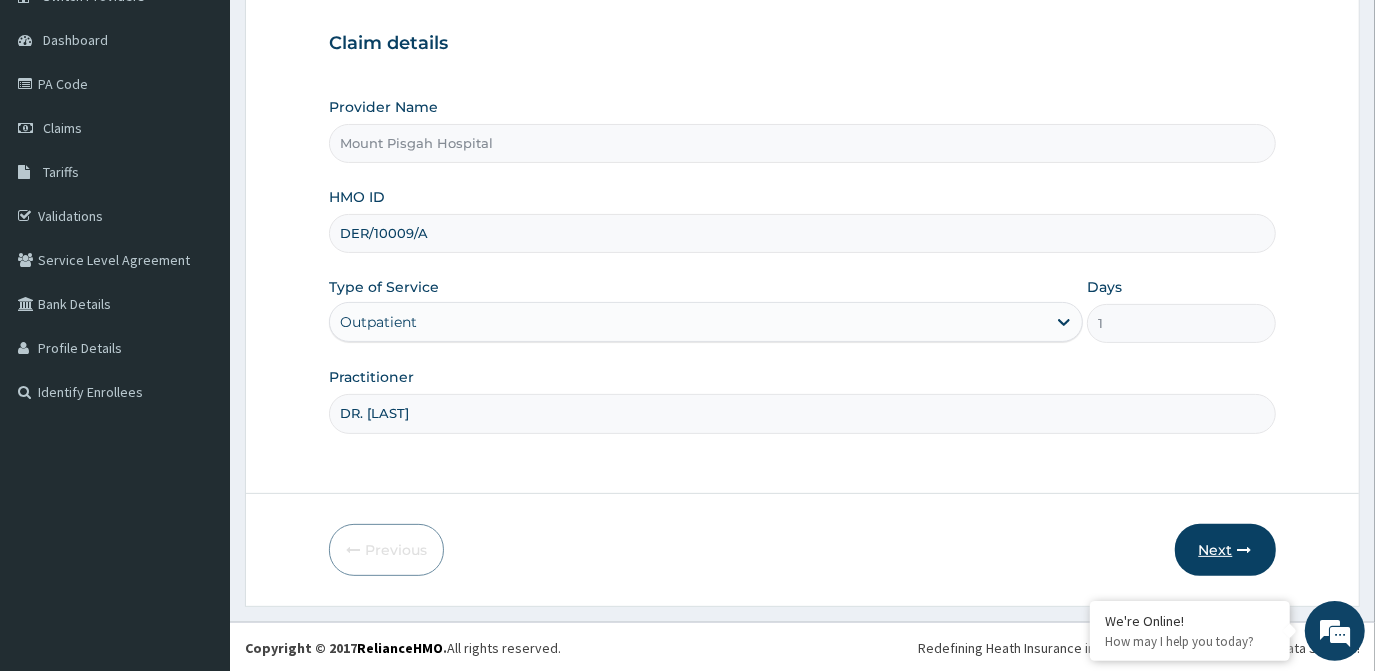 click on "Next" at bounding box center (1225, 550) 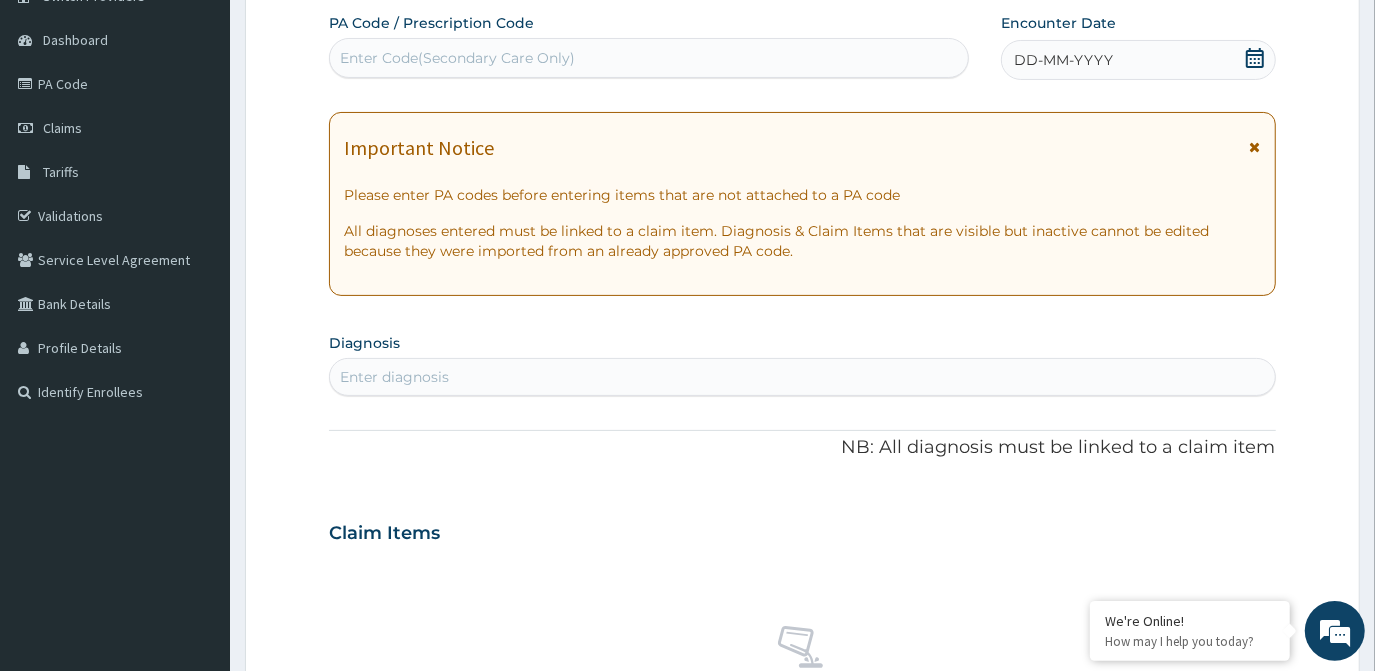 click on "Enter Code(Secondary Care Only)" at bounding box center (649, 58) 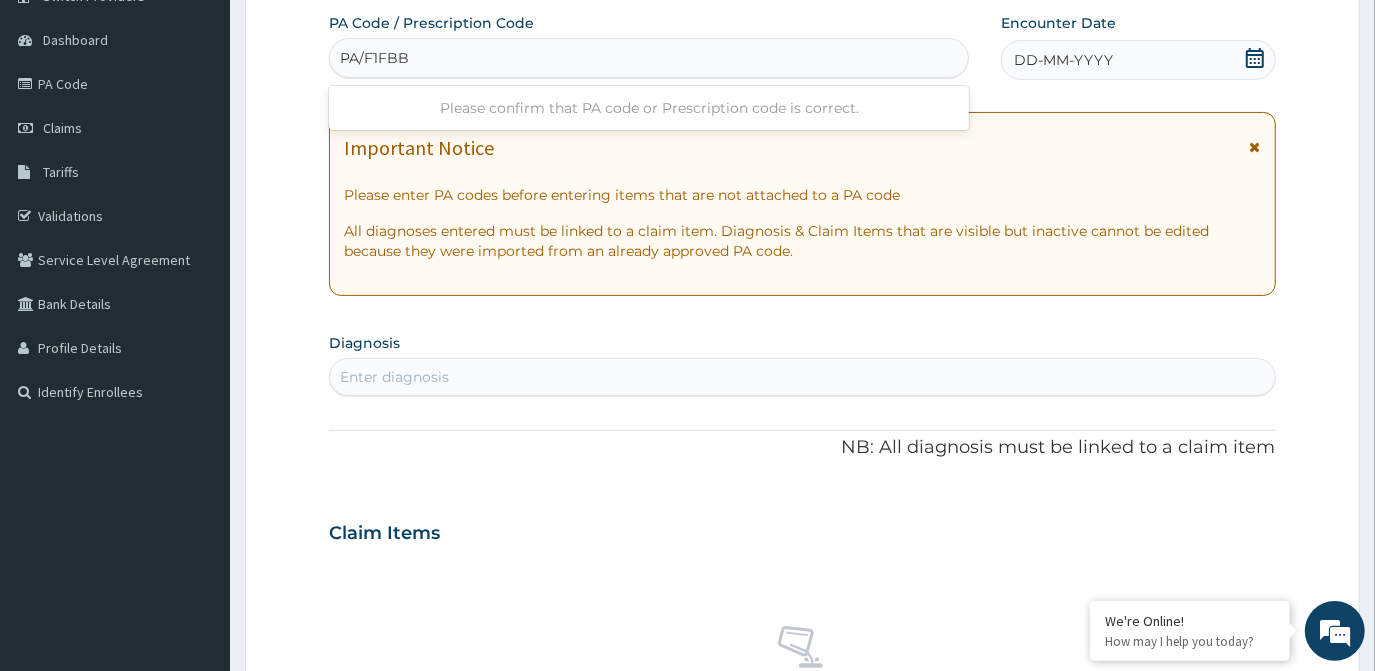 type on "PA/F1FBBC" 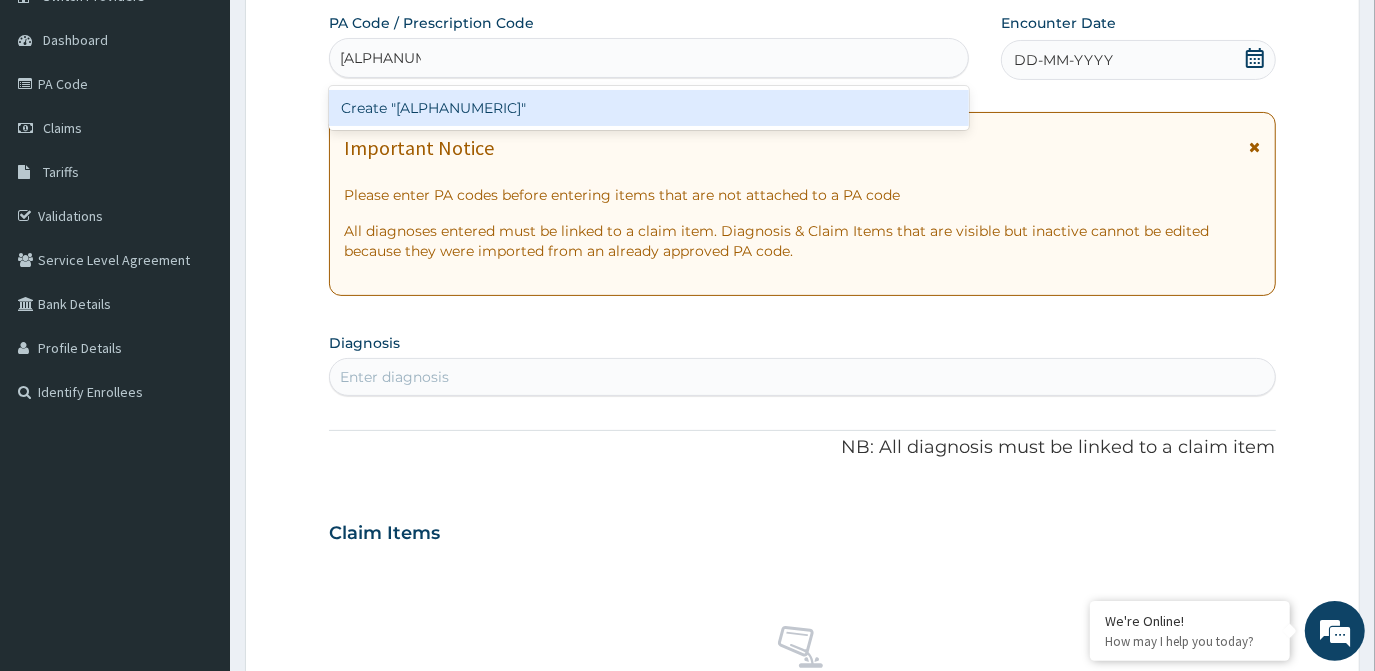 click on "Create "PA/F1FBBC"" at bounding box center (649, 108) 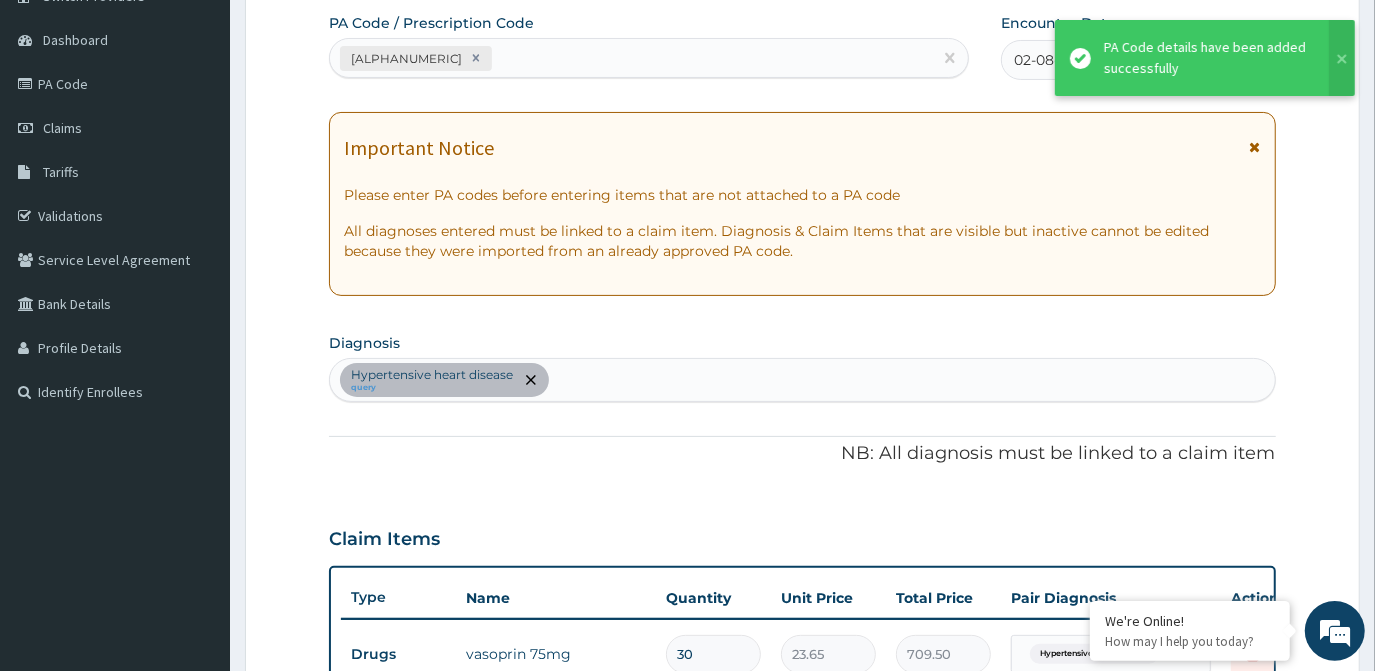 scroll, scrollTop: 633, scrollLeft: 0, axis: vertical 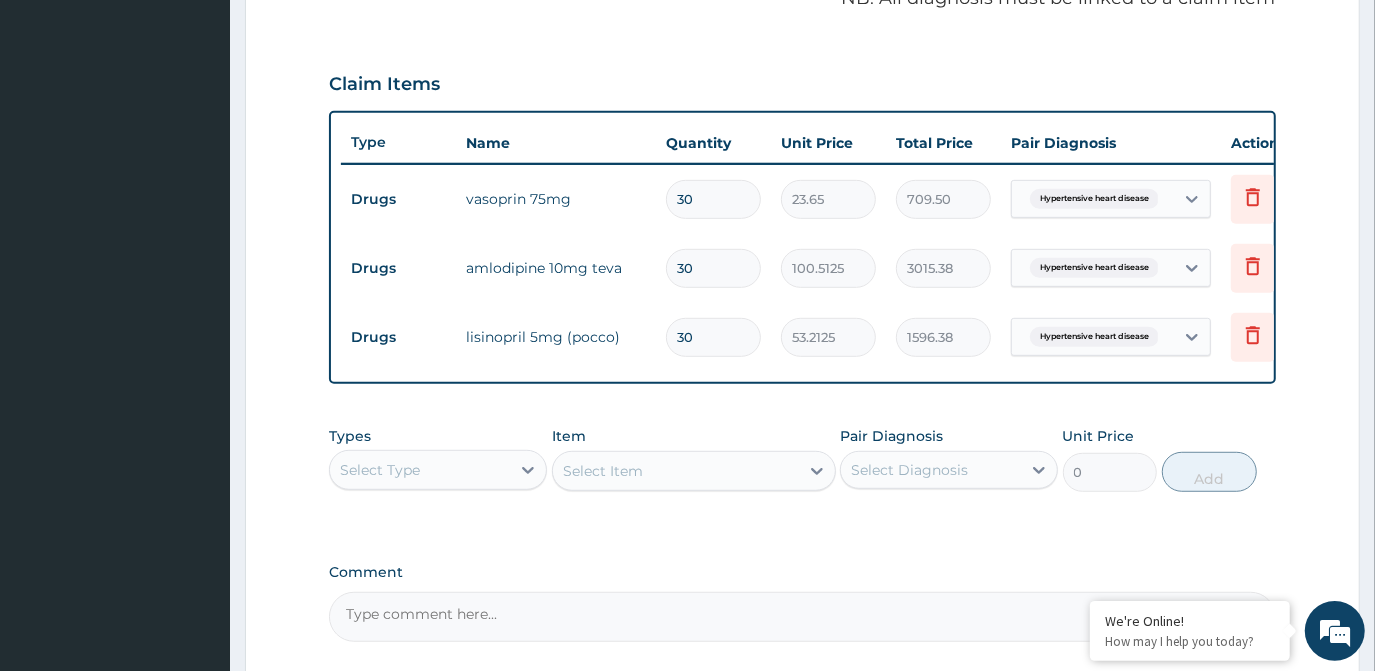click on "Types Select Type" at bounding box center [438, 459] 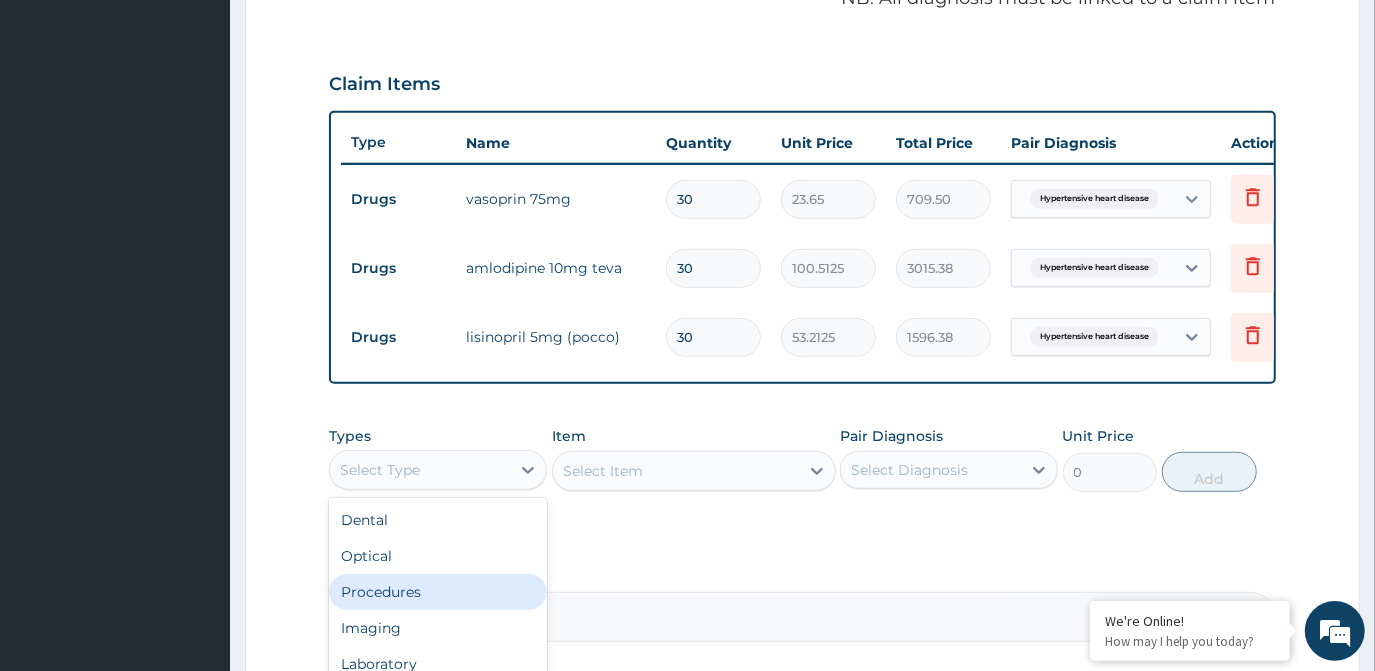 click on "Procedures" at bounding box center (438, 592) 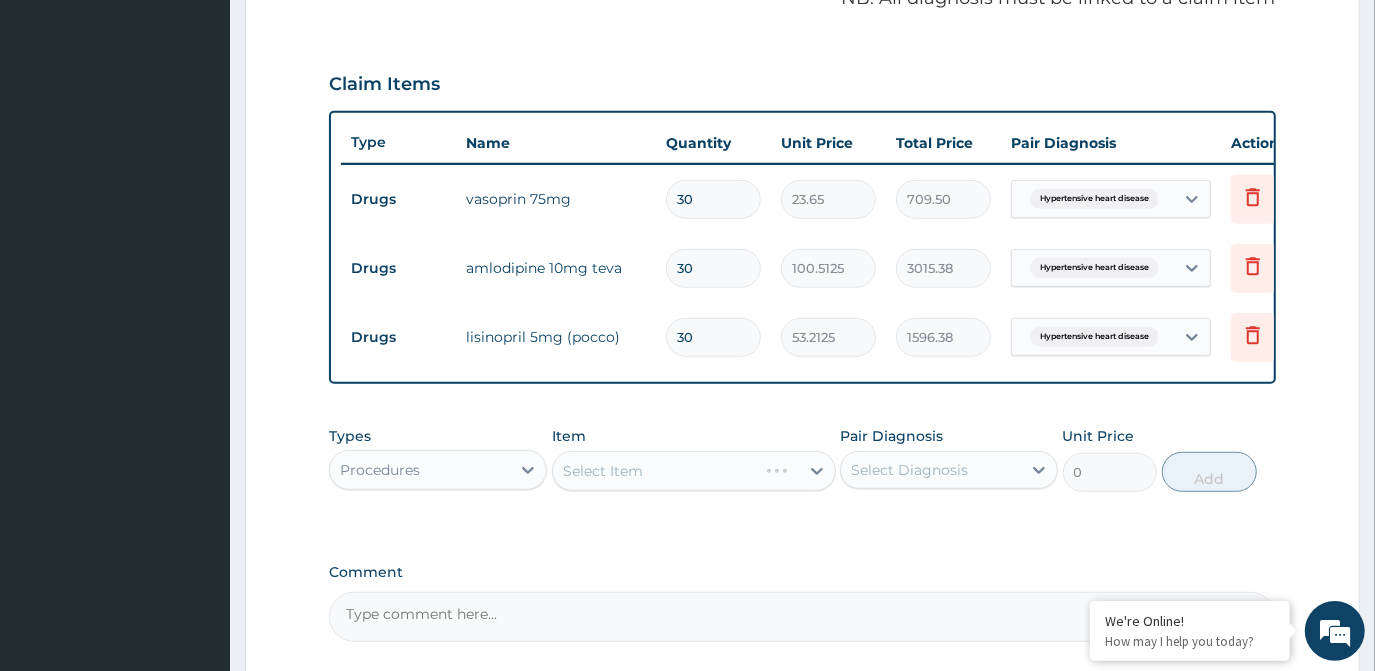 click on "Select Item" at bounding box center (694, 471) 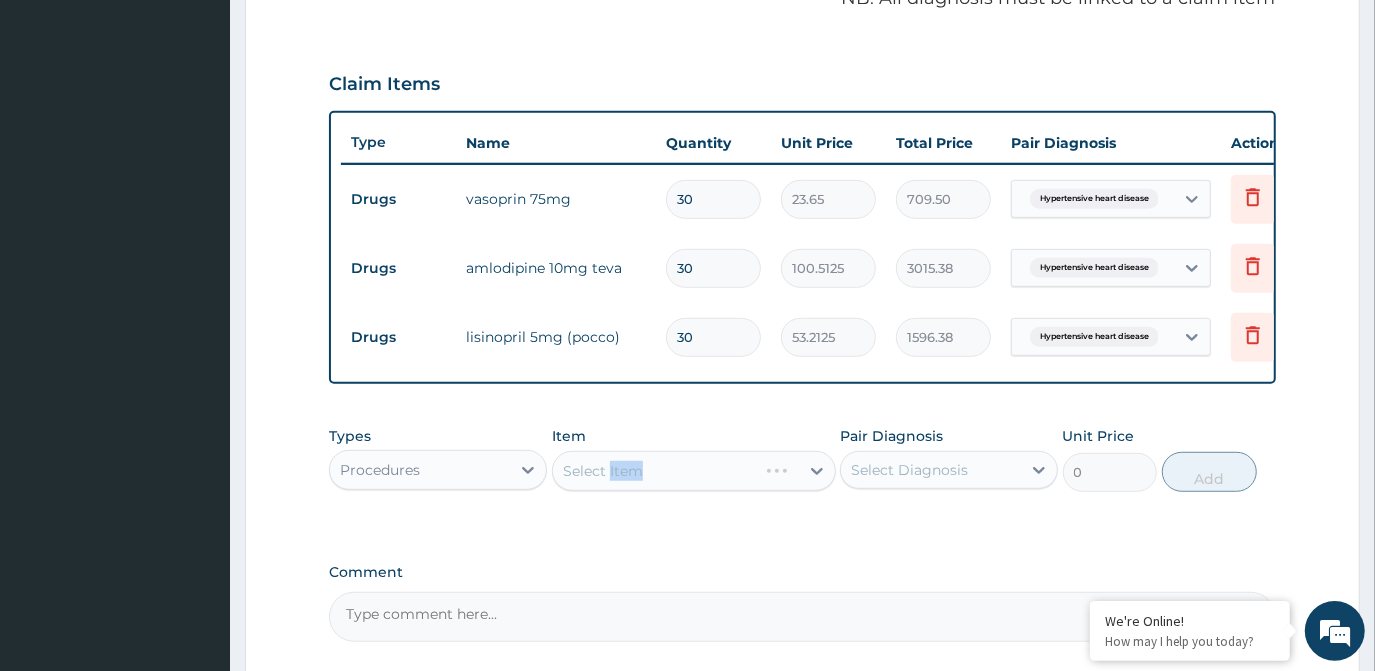 click on "Select Item" at bounding box center [694, 471] 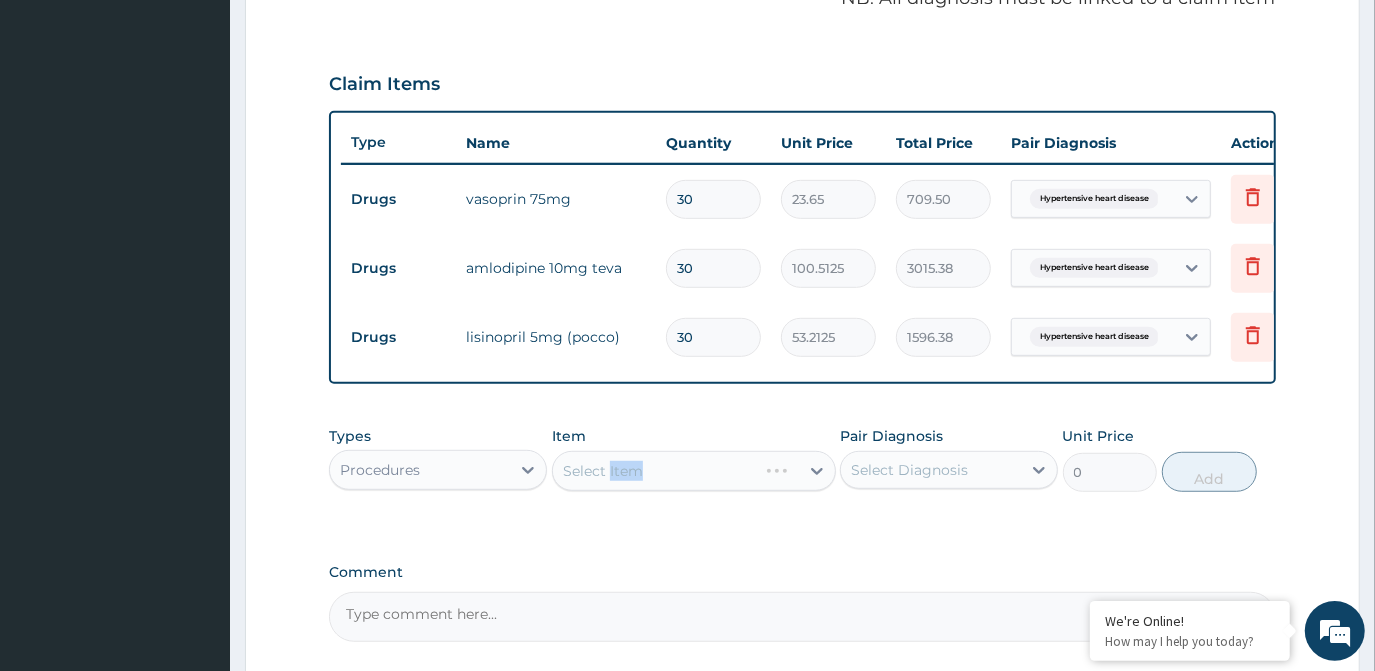 click on "Select Item" at bounding box center (694, 471) 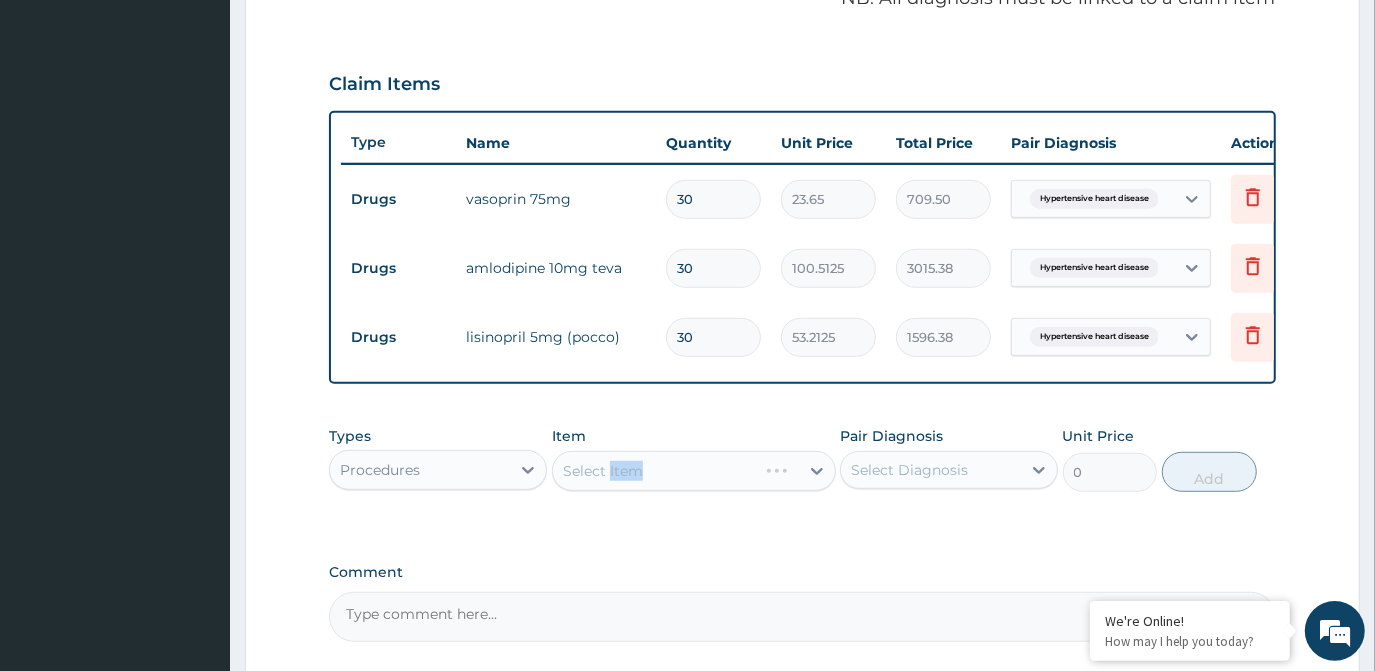 click on "Select Item" at bounding box center (694, 471) 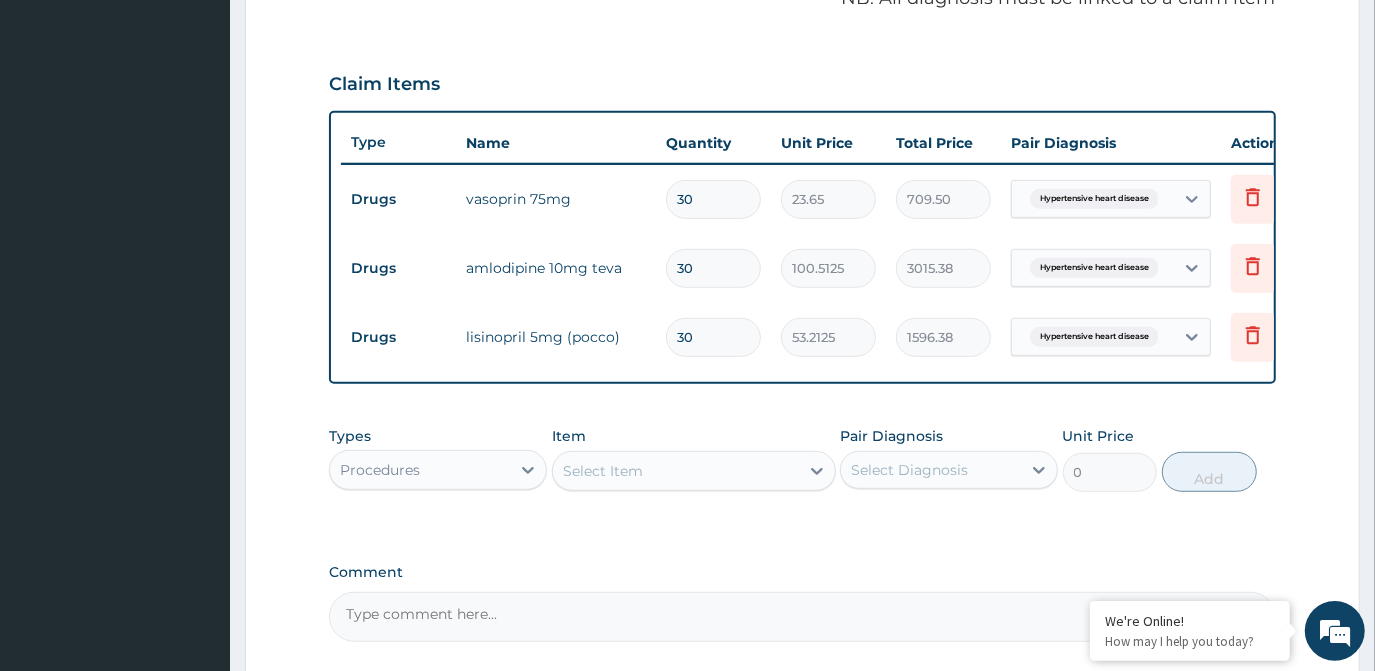 click on "Select Item" at bounding box center (676, 471) 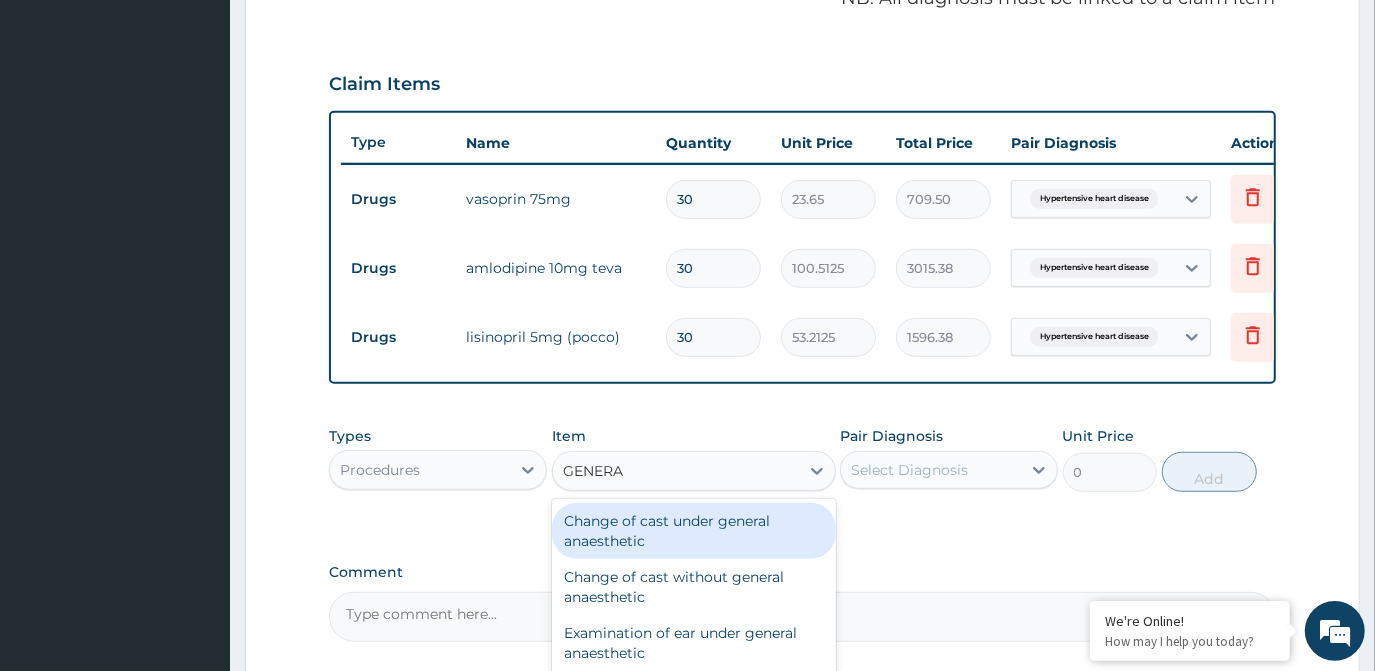 type on "GENERAL" 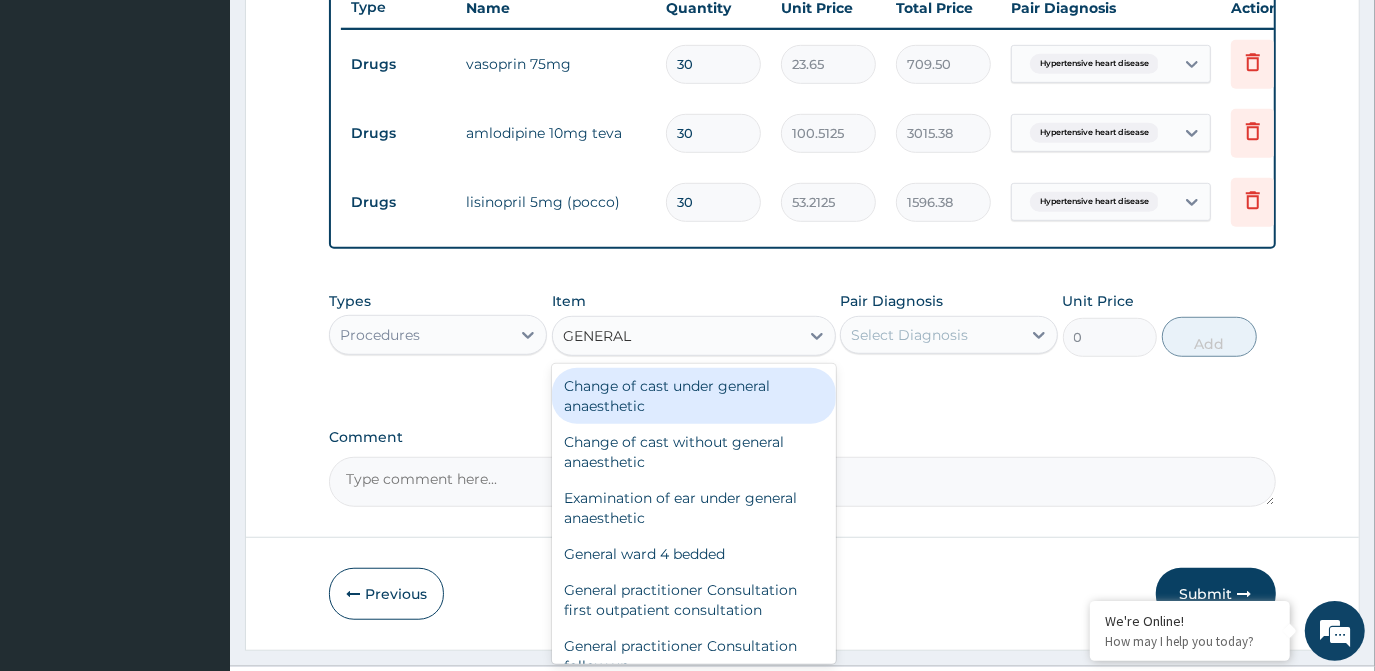 scroll, scrollTop: 824, scrollLeft: 0, axis: vertical 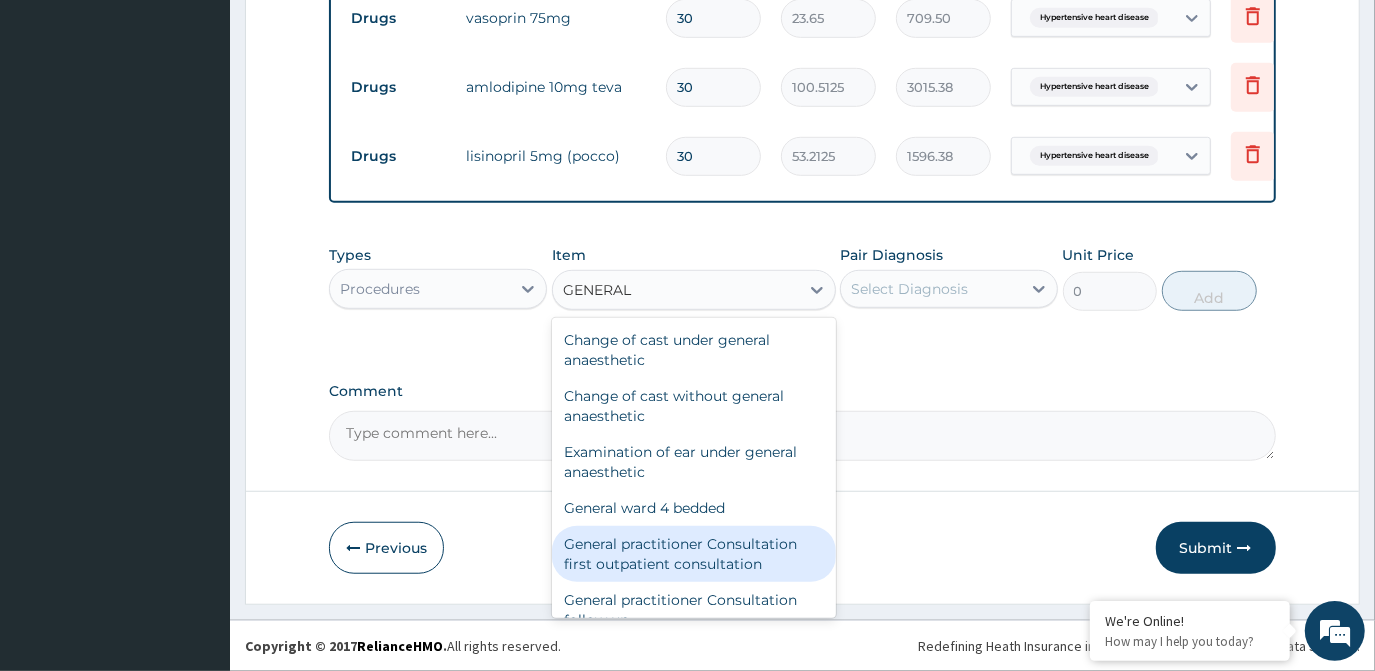 click on "General practitioner Consultation first outpatient consultation" at bounding box center [694, 554] 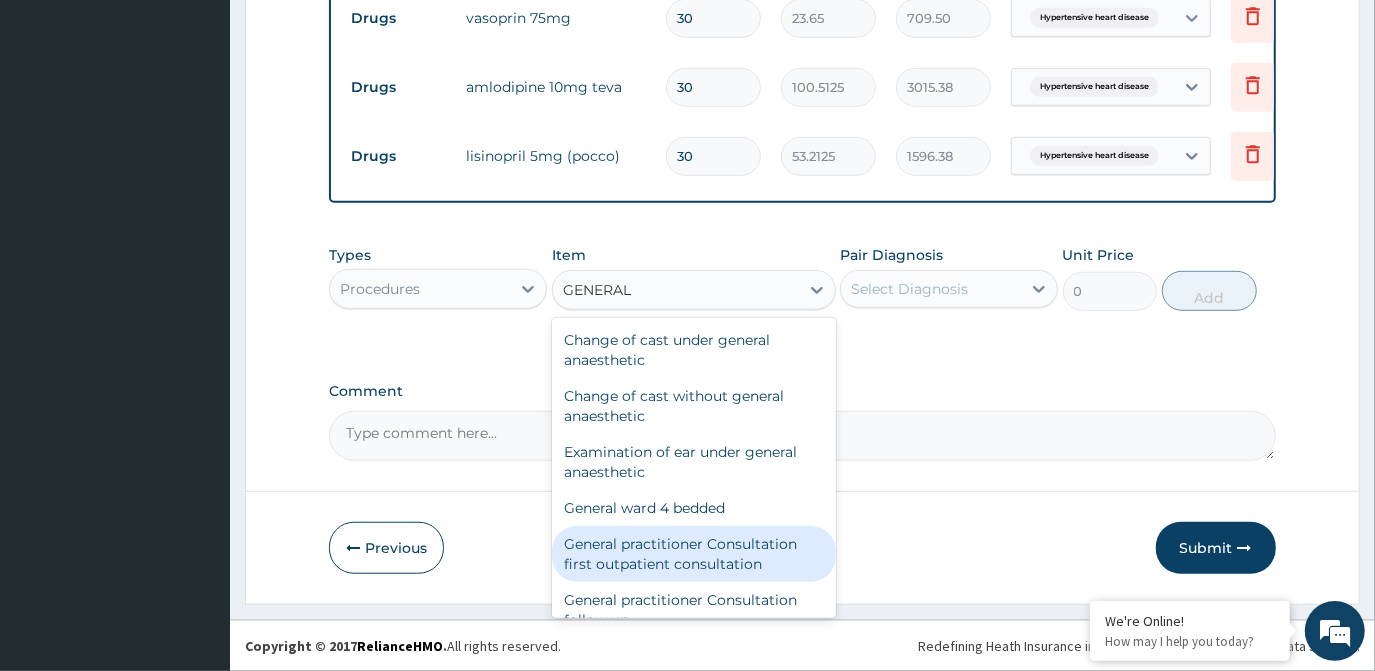 type 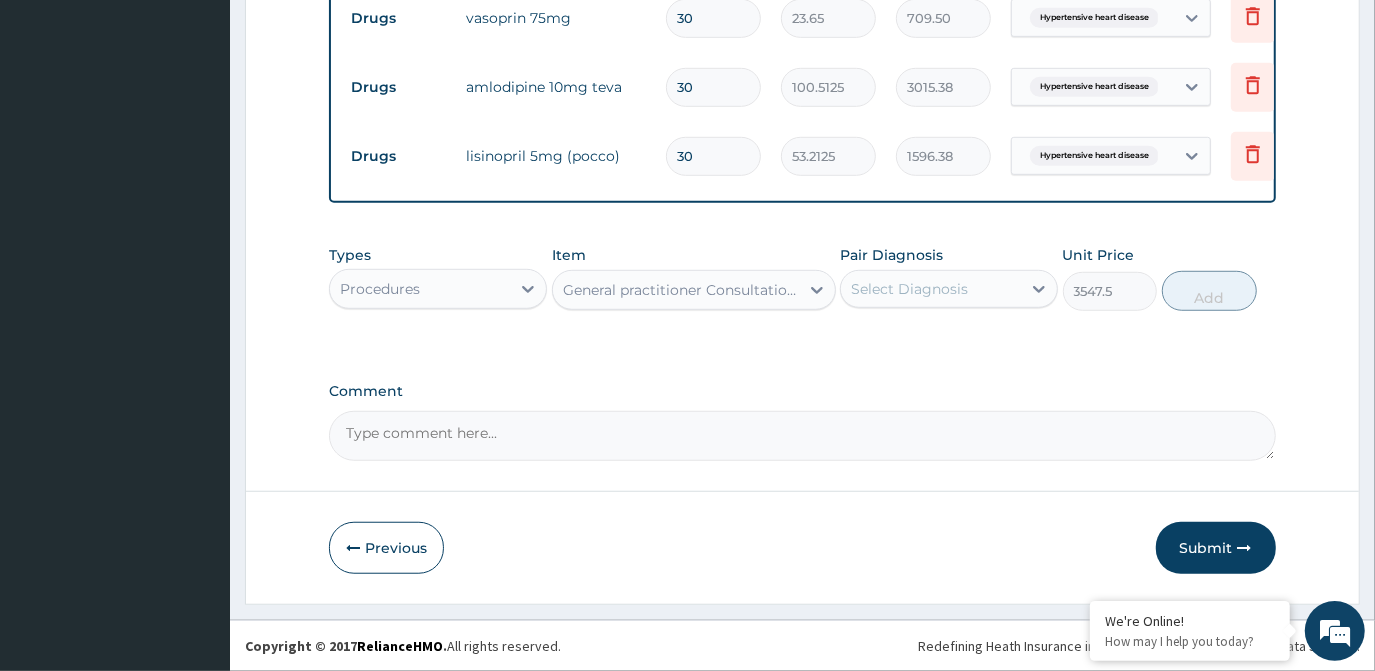 click on "Select Diagnosis" at bounding box center (909, 289) 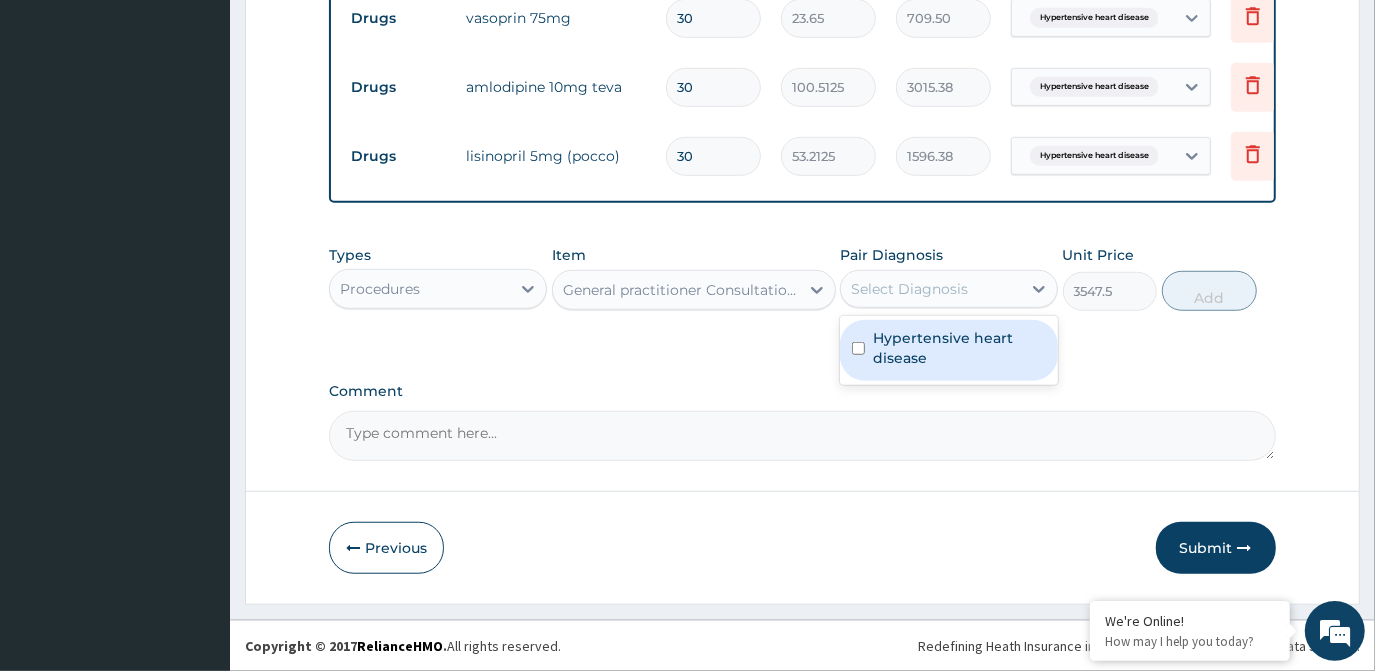 click on "Hypertensive heart disease" at bounding box center [959, 348] 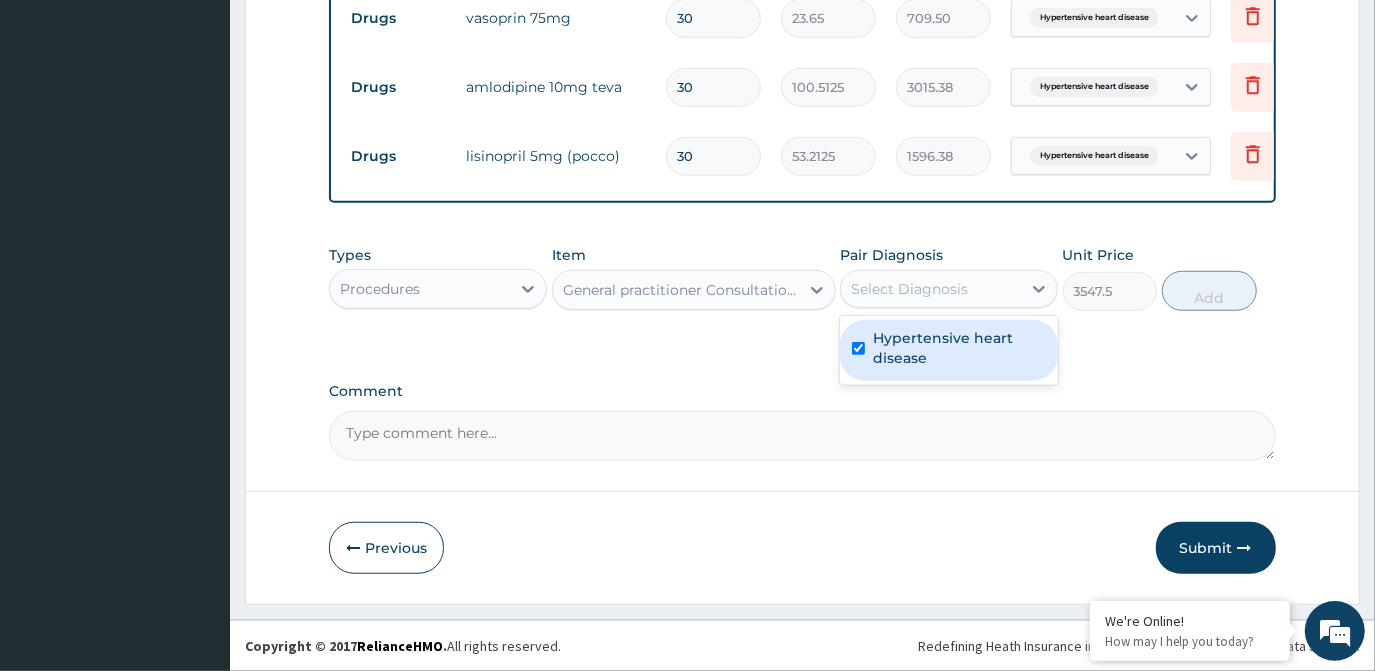checkbox on "true" 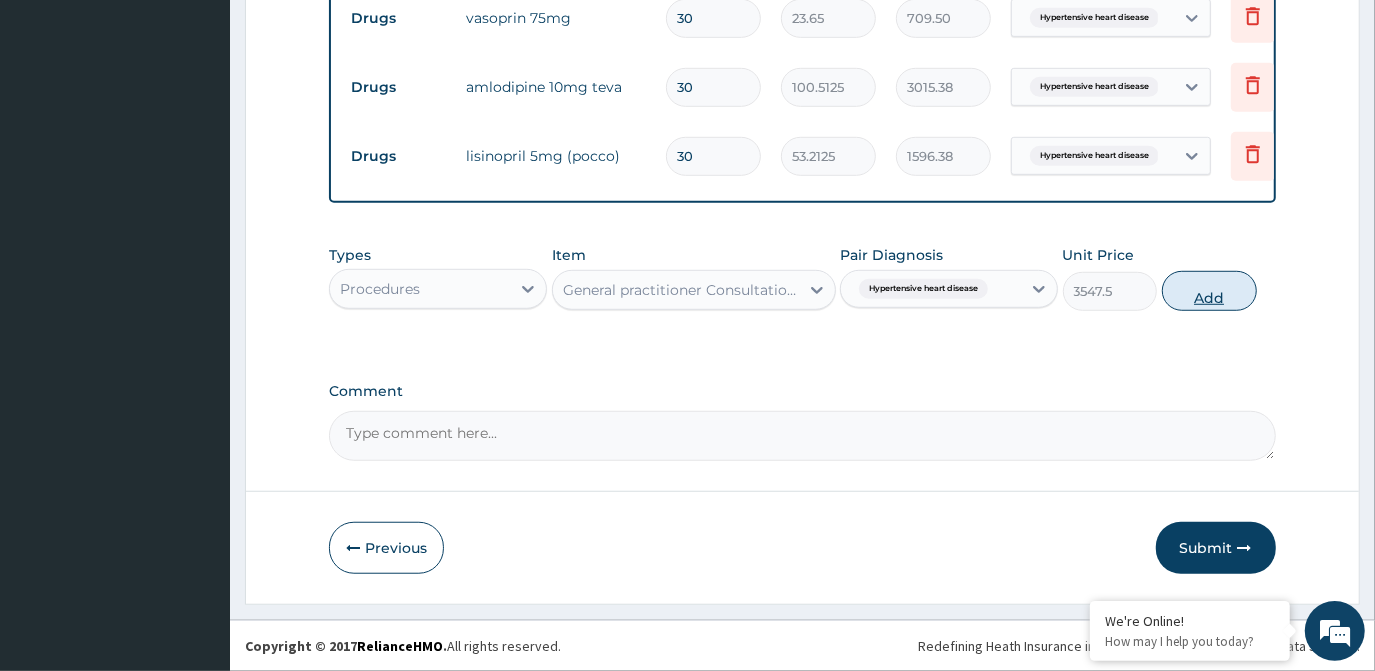 click on "Add" at bounding box center [1209, 291] 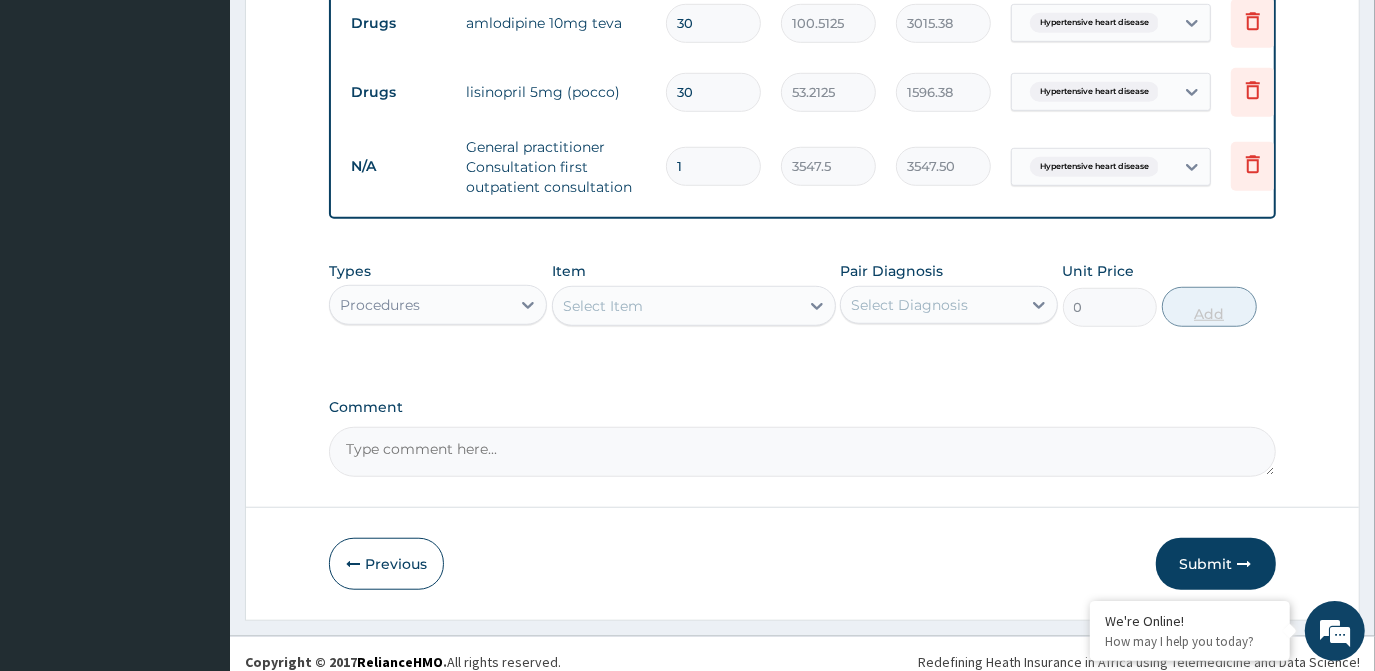 scroll, scrollTop: 904, scrollLeft: 0, axis: vertical 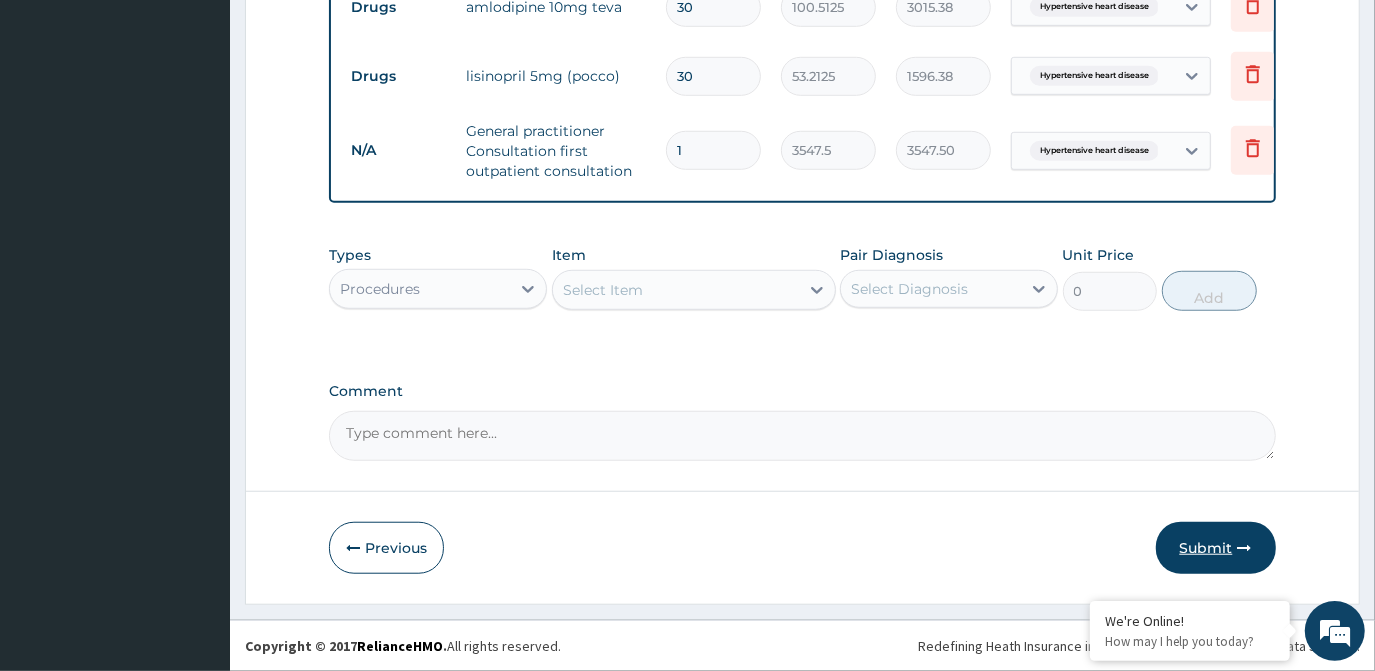 click on "Submit" at bounding box center (1216, 548) 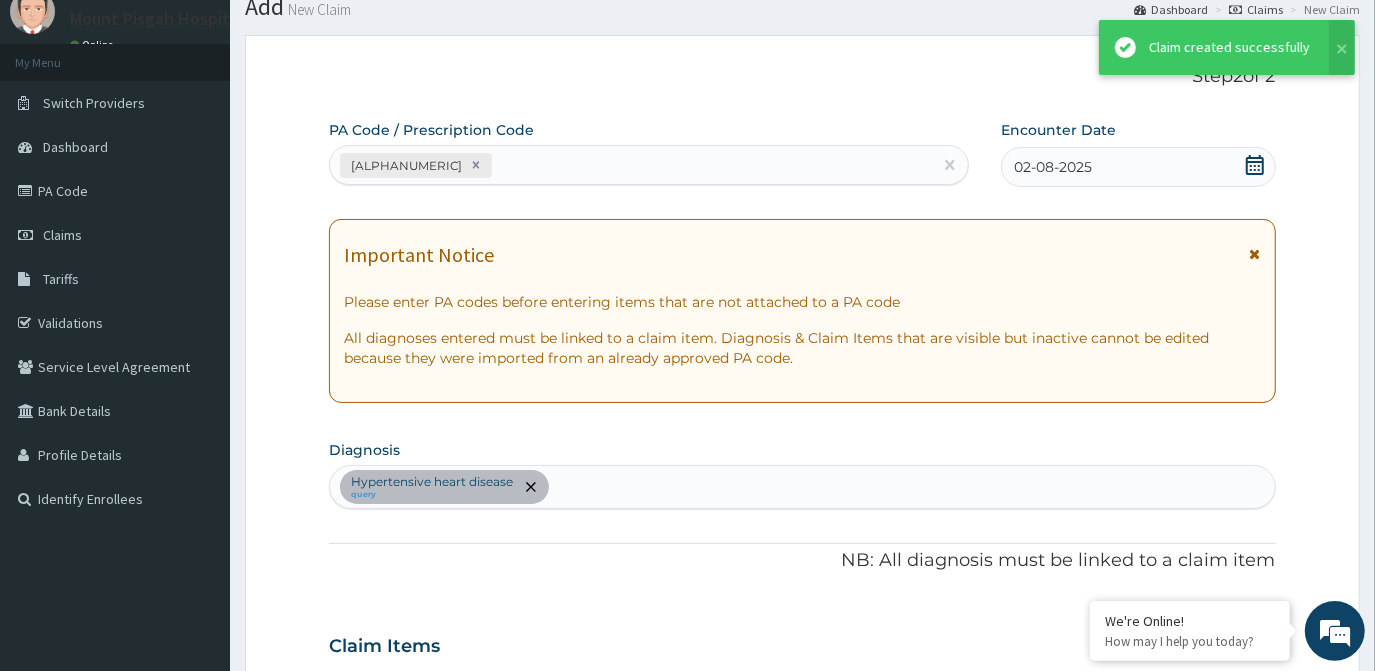 scroll, scrollTop: 904, scrollLeft: 0, axis: vertical 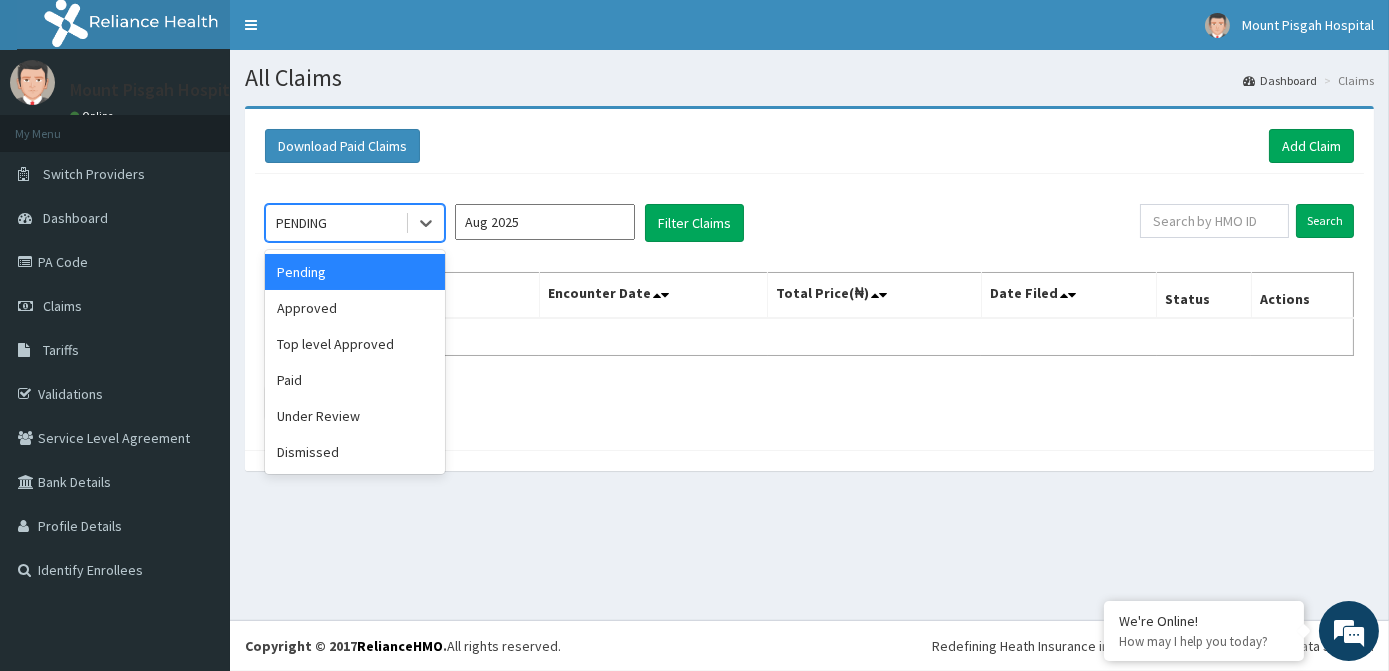 click on "PENDING" at bounding box center (335, 223) 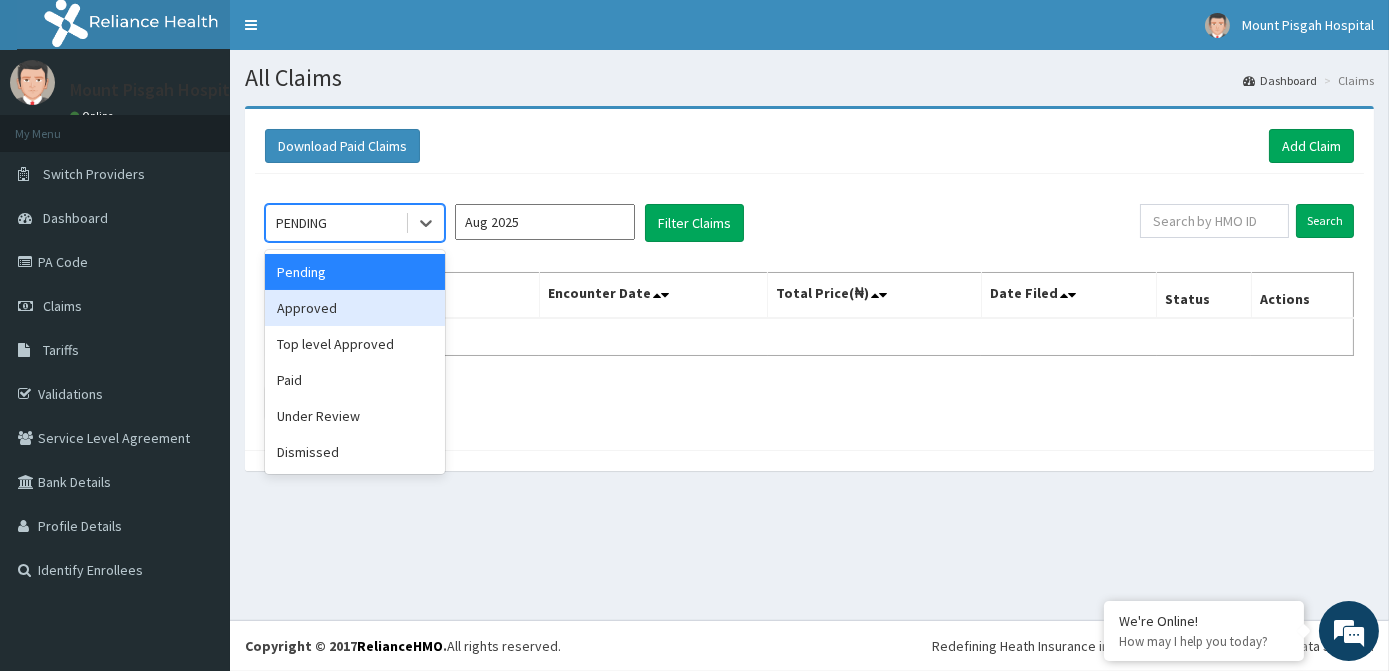 click on "Approved" at bounding box center [355, 308] 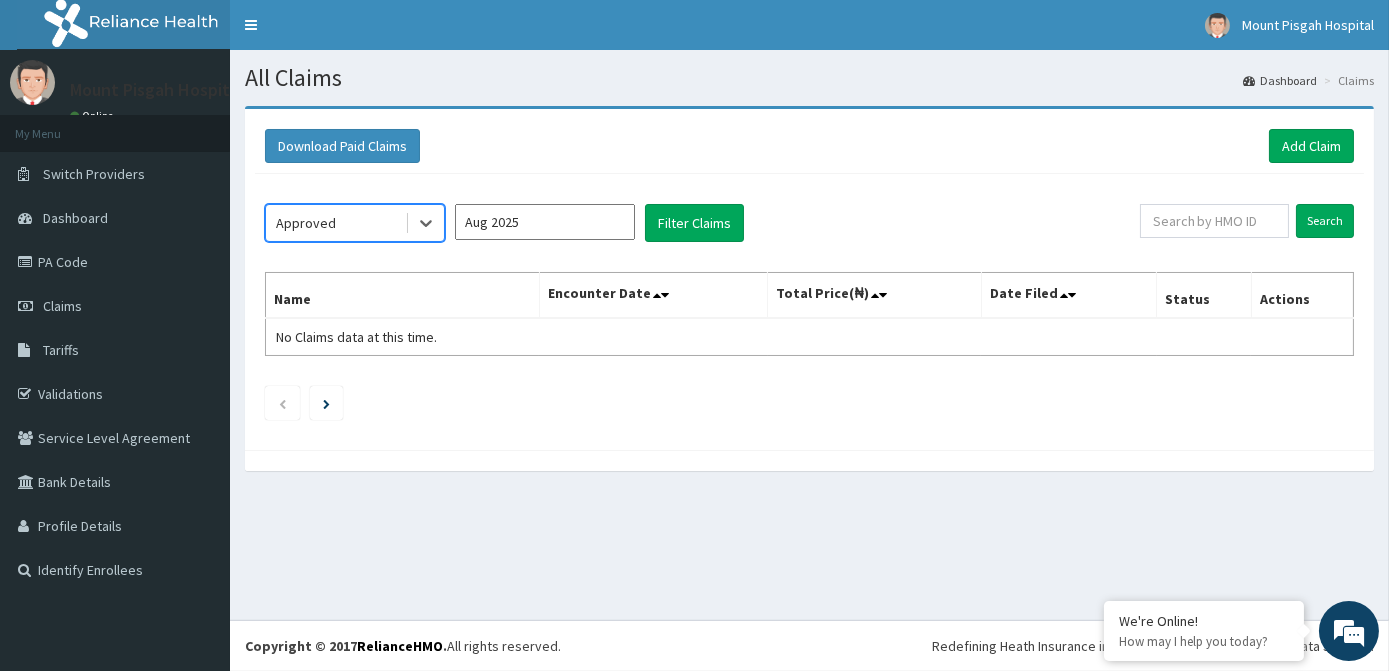 scroll, scrollTop: 0, scrollLeft: 0, axis: both 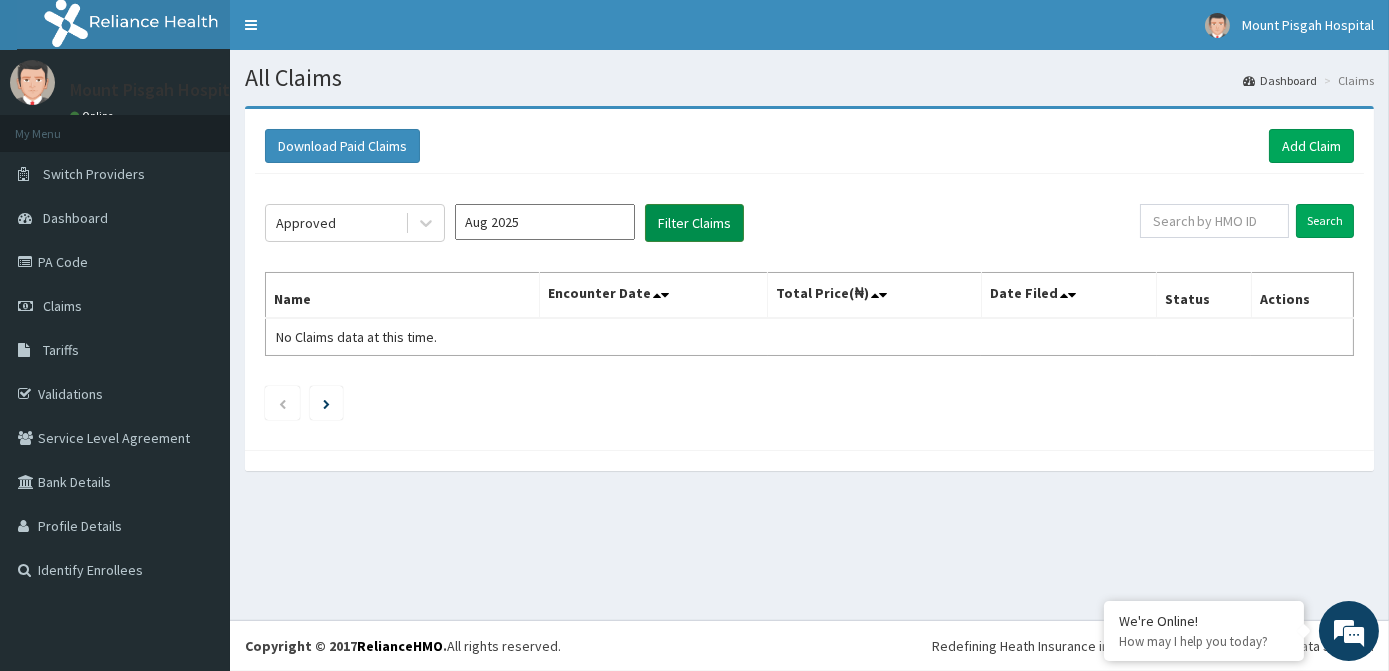 click on "Filter Claims" at bounding box center [694, 223] 